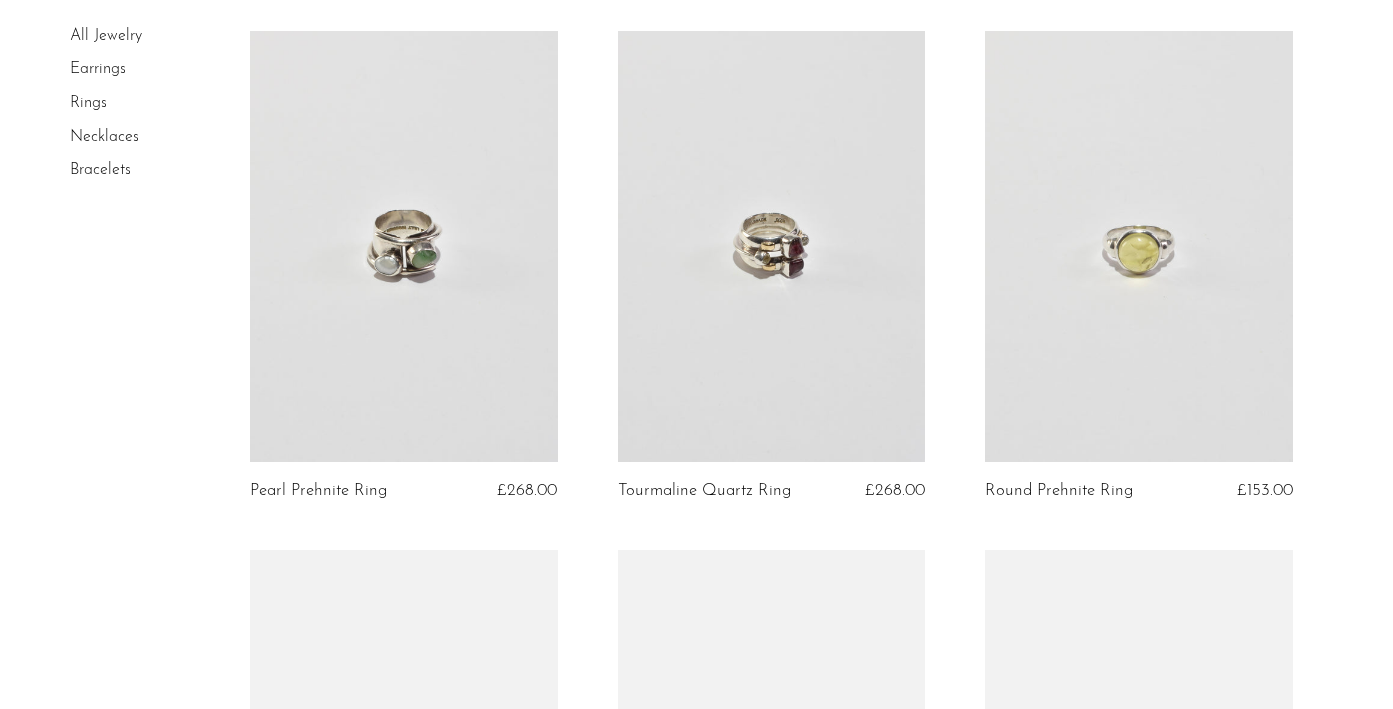 scroll, scrollTop: 687, scrollLeft: 0, axis: vertical 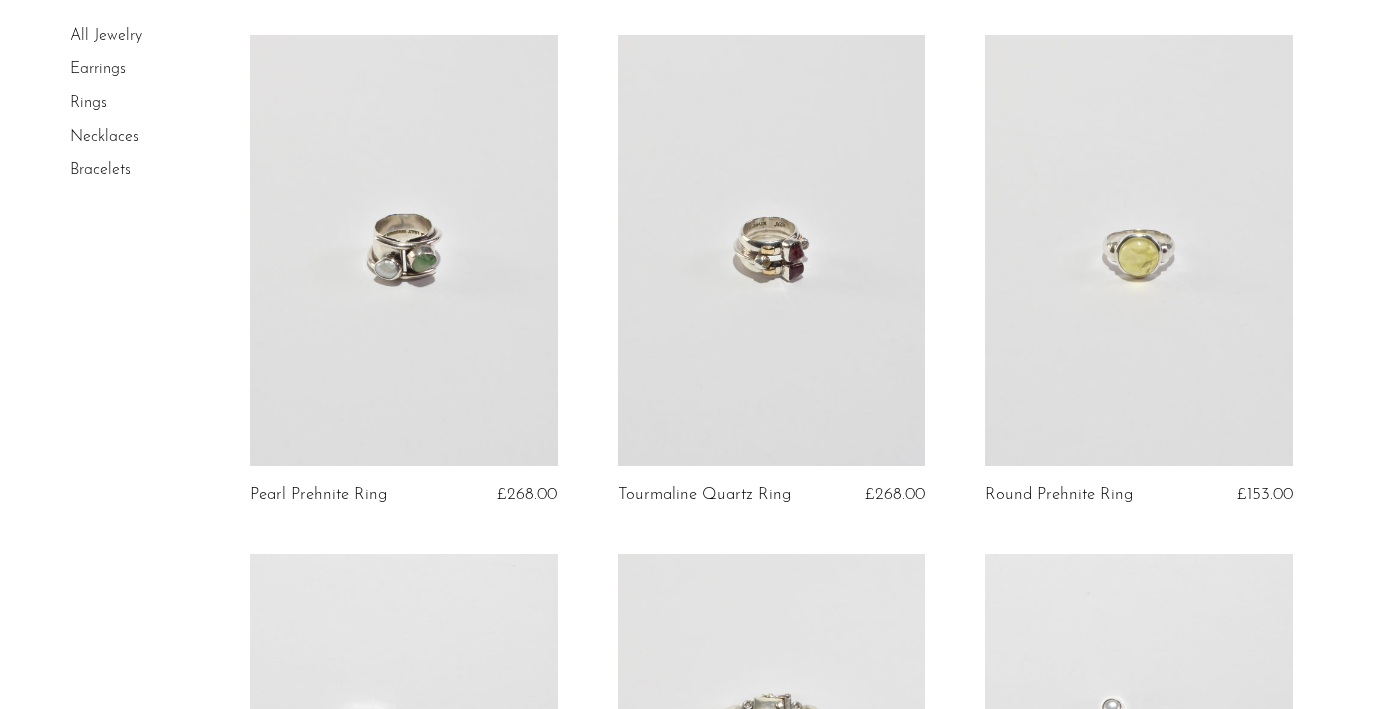 click at bounding box center (772, 250) 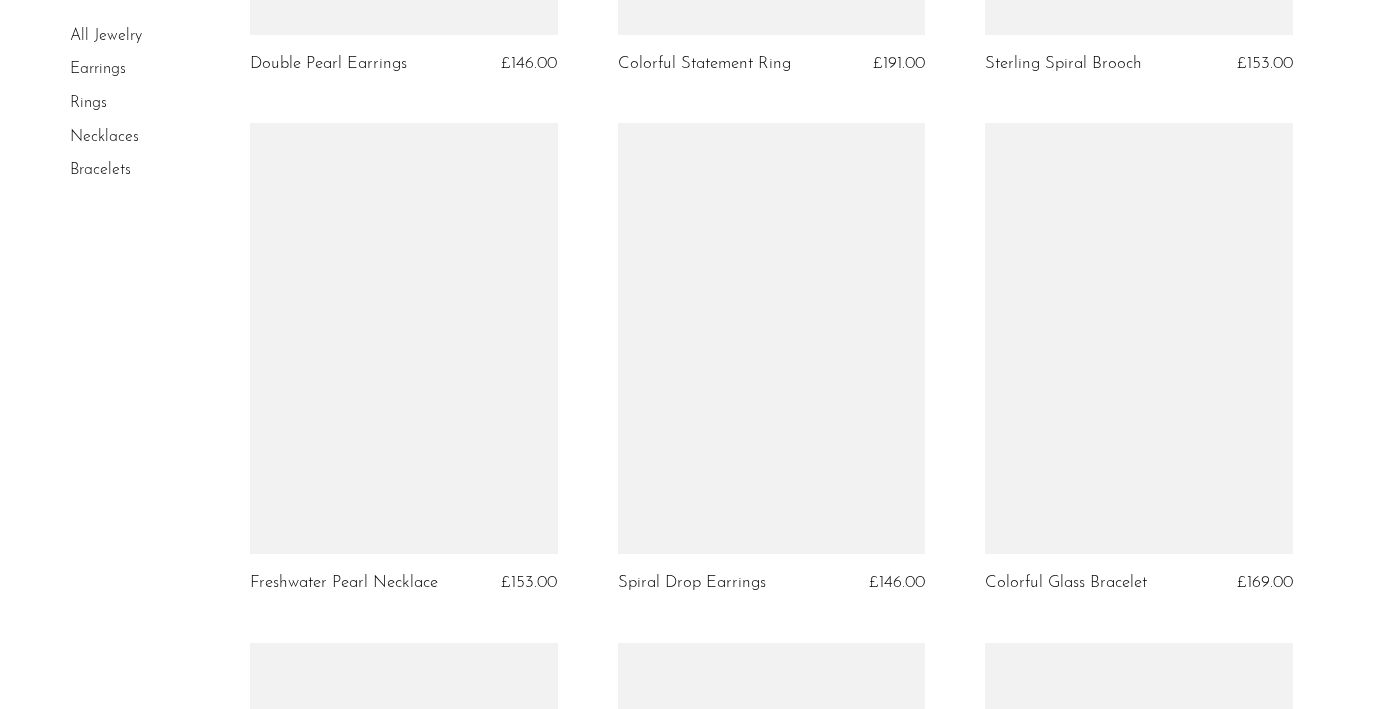 scroll, scrollTop: 2716, scrollLeft: 0, axis: vertical 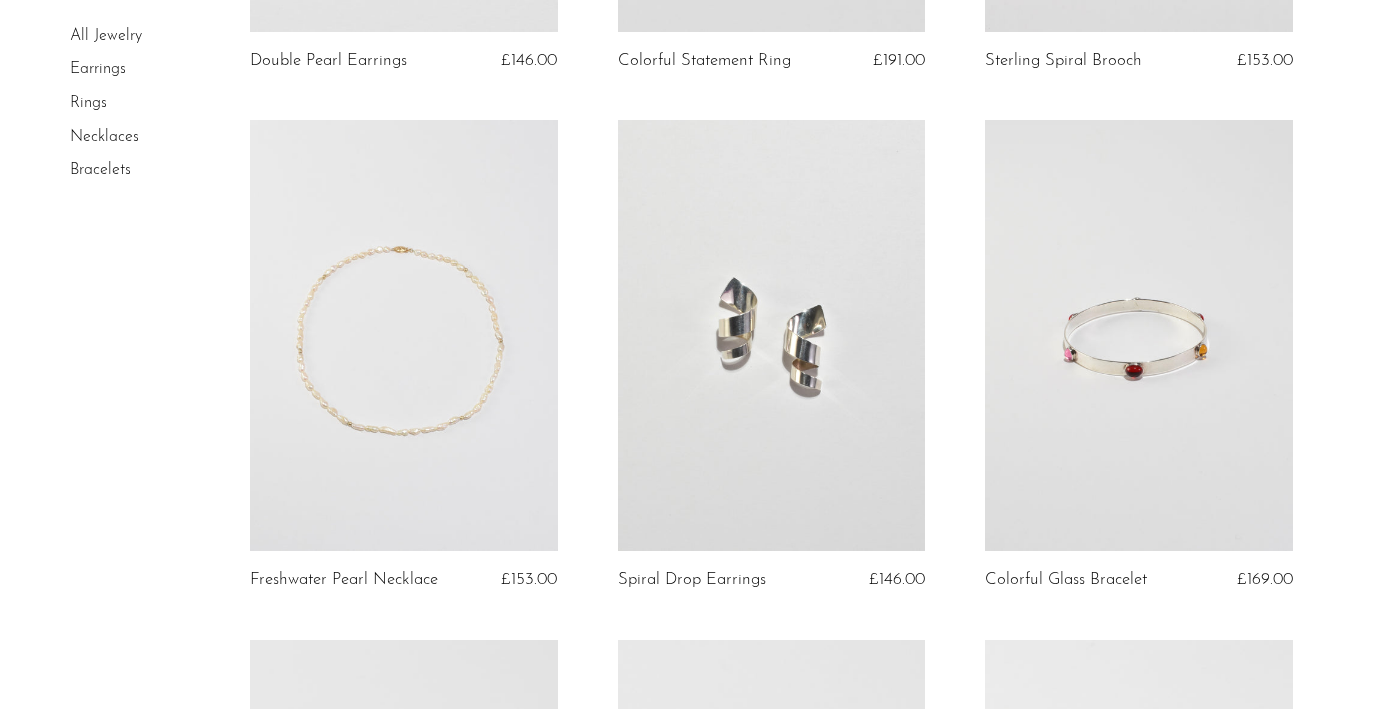 click at bounding box center (404, 335) 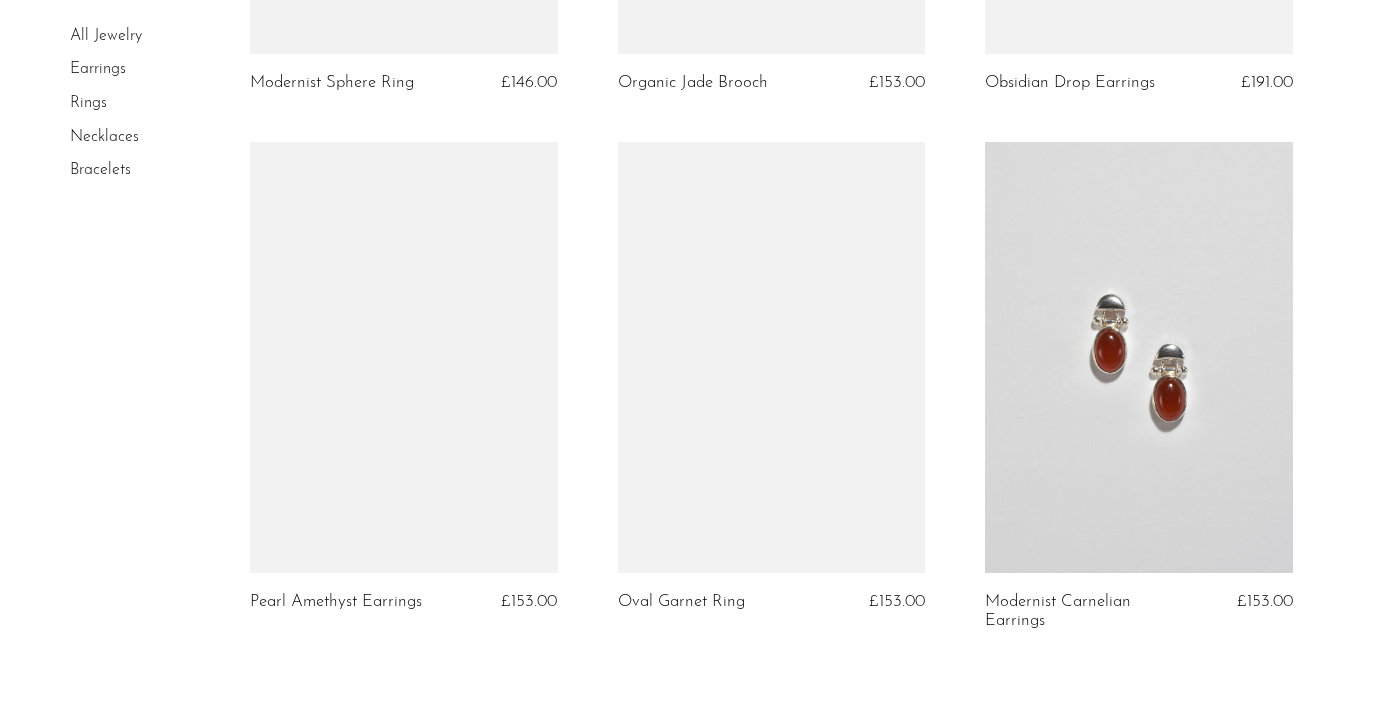 scroll, scrollTop: 6266, scrollLeft: 0, axis: vertical 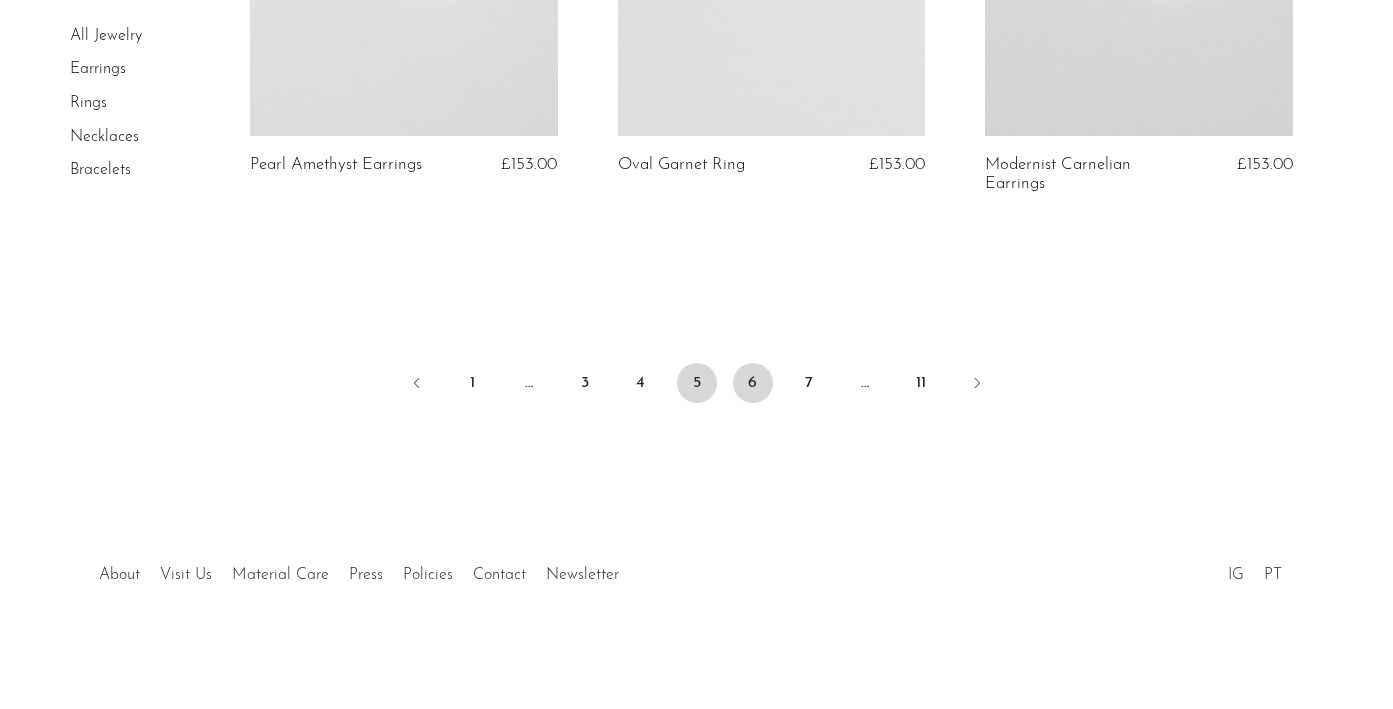 click on "6" at bounding box center (753, 383) 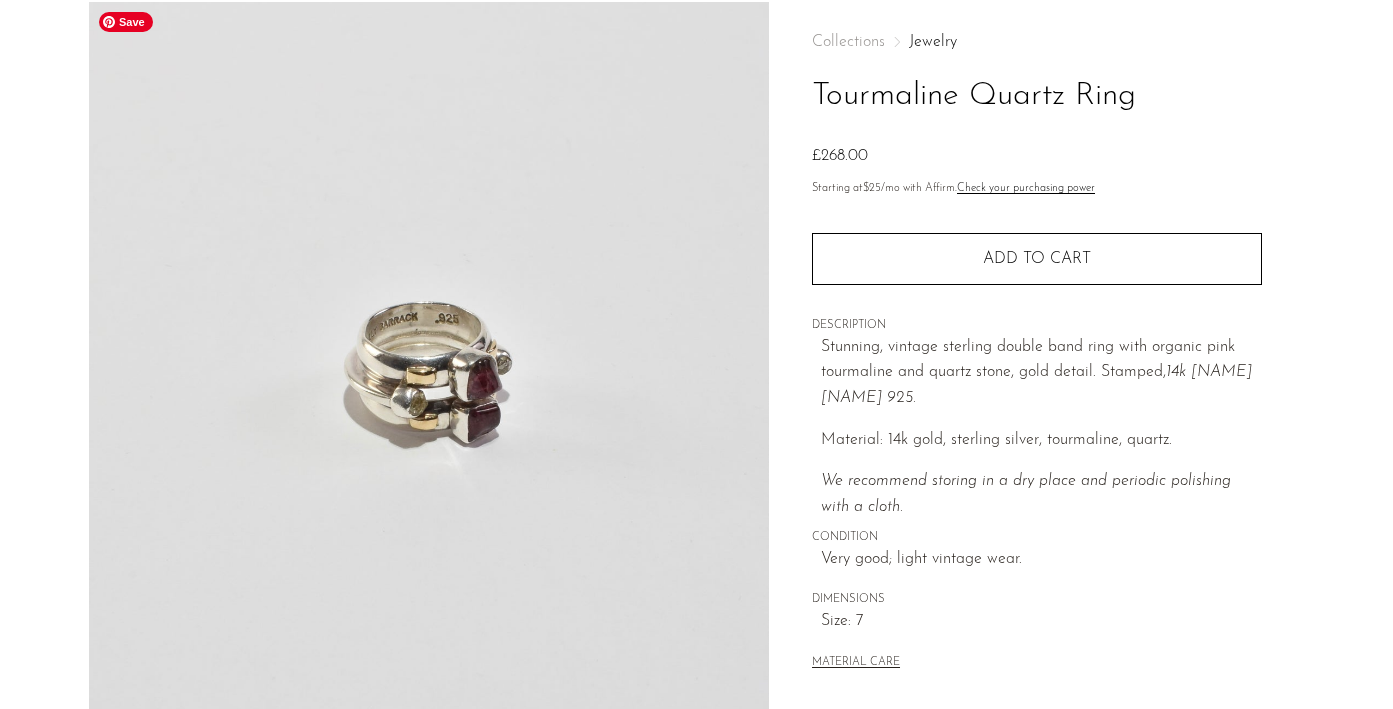scroll, scrollTop: 89, scrollLeft: 0, axis: vertical 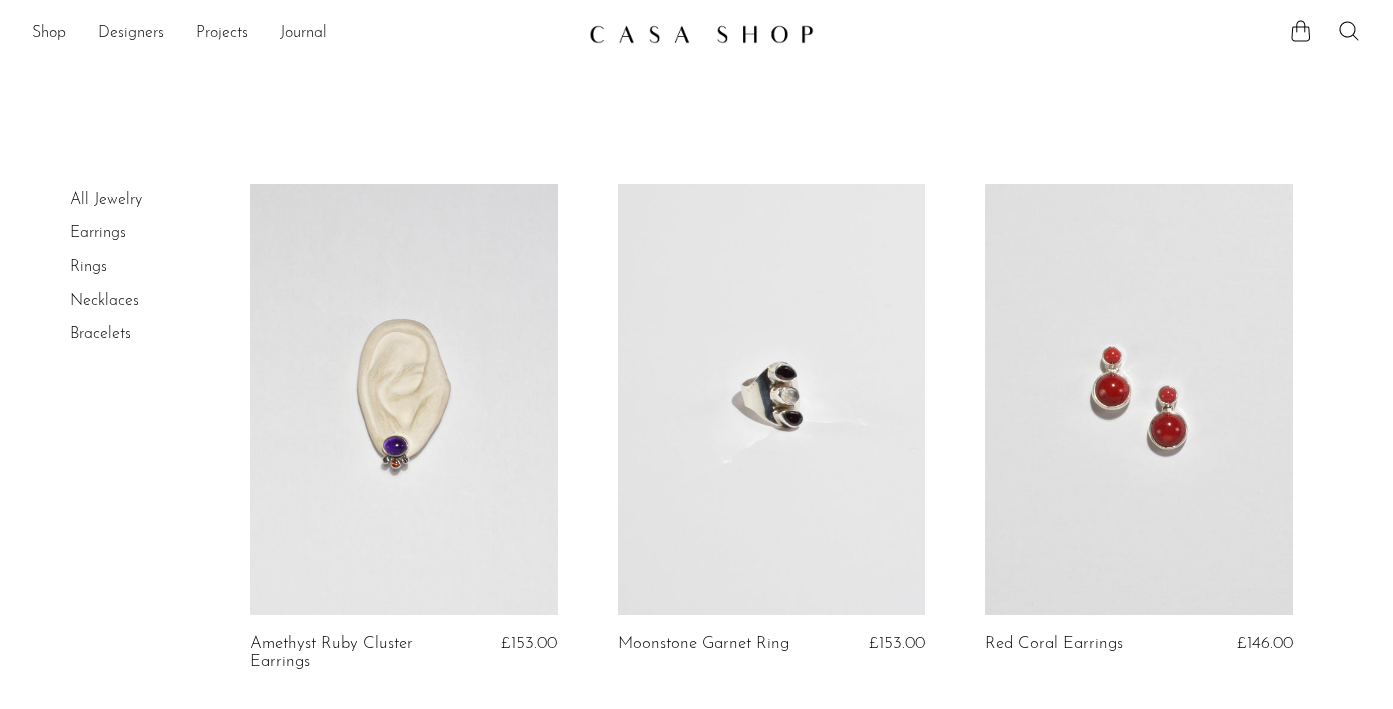 click at bounding box center (1139, 399) 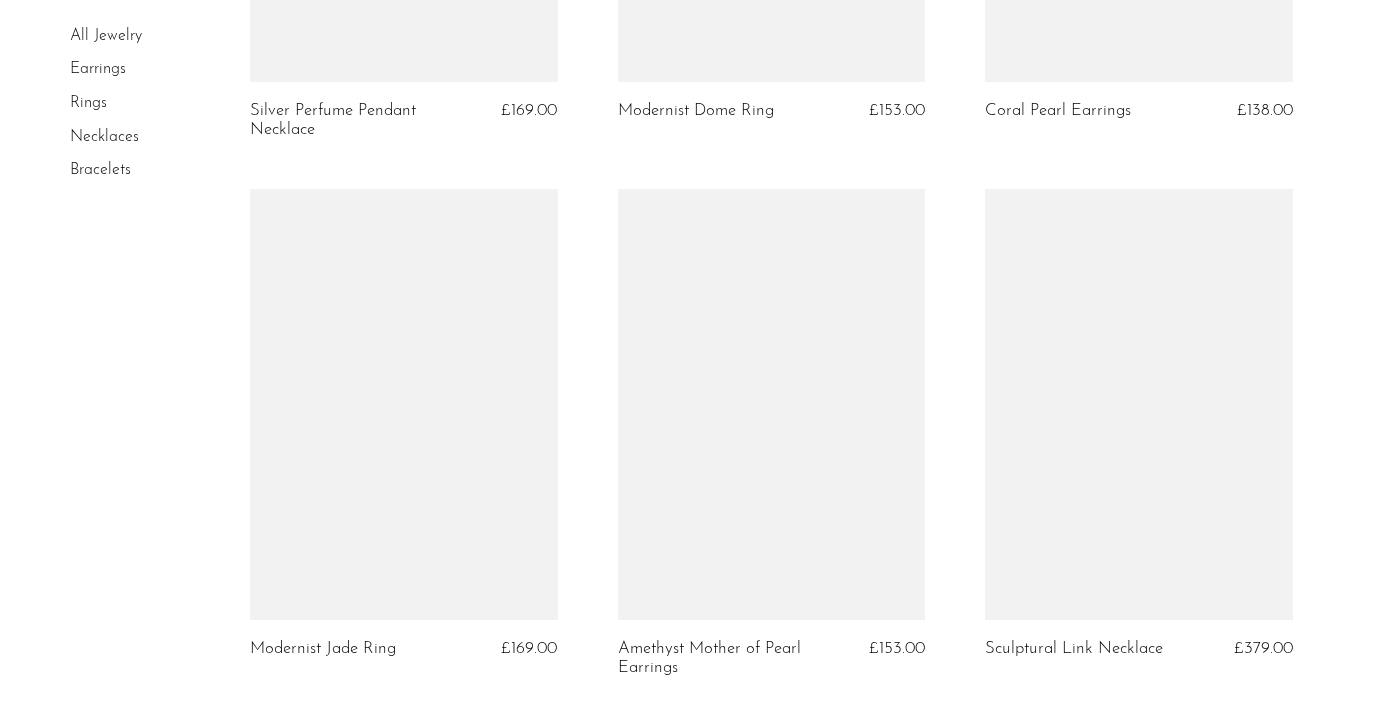 scroll, scrollTop: 5882, scrollLeft: 0, axis: vertical 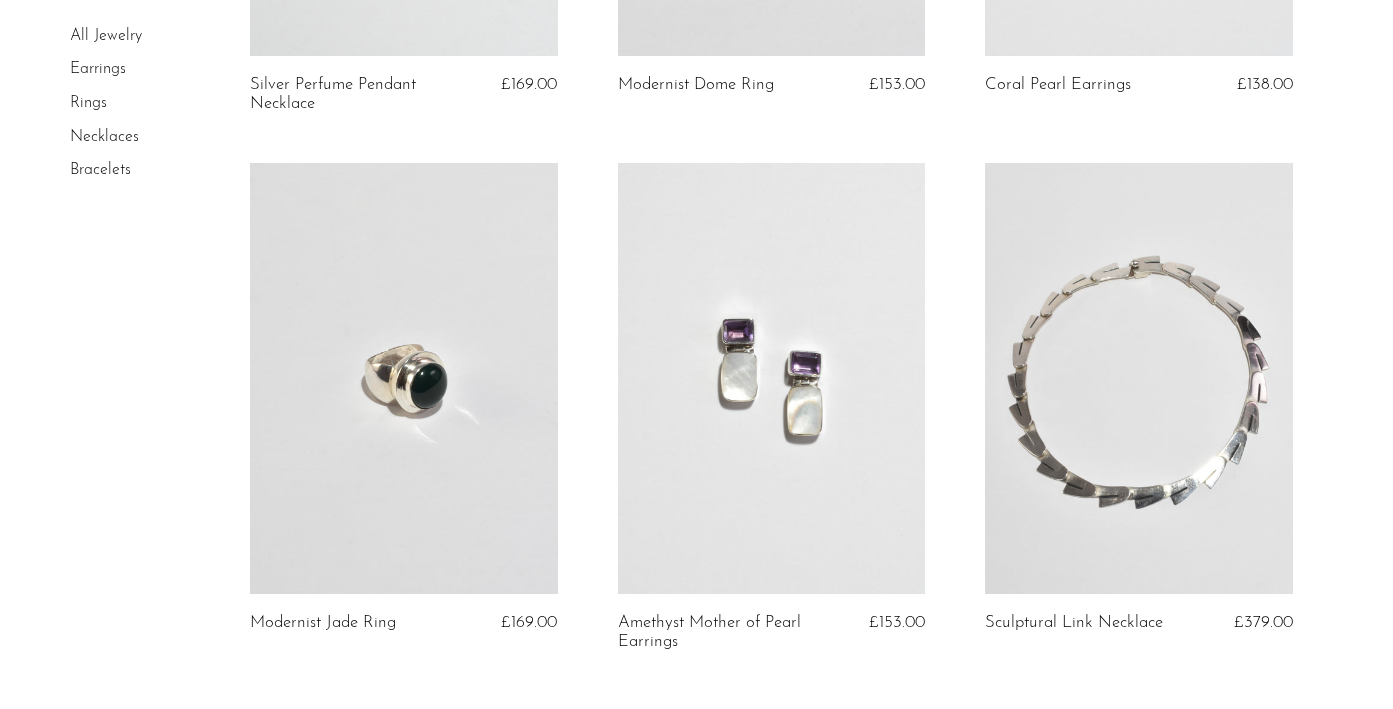 click at bounding box center [404, 378] 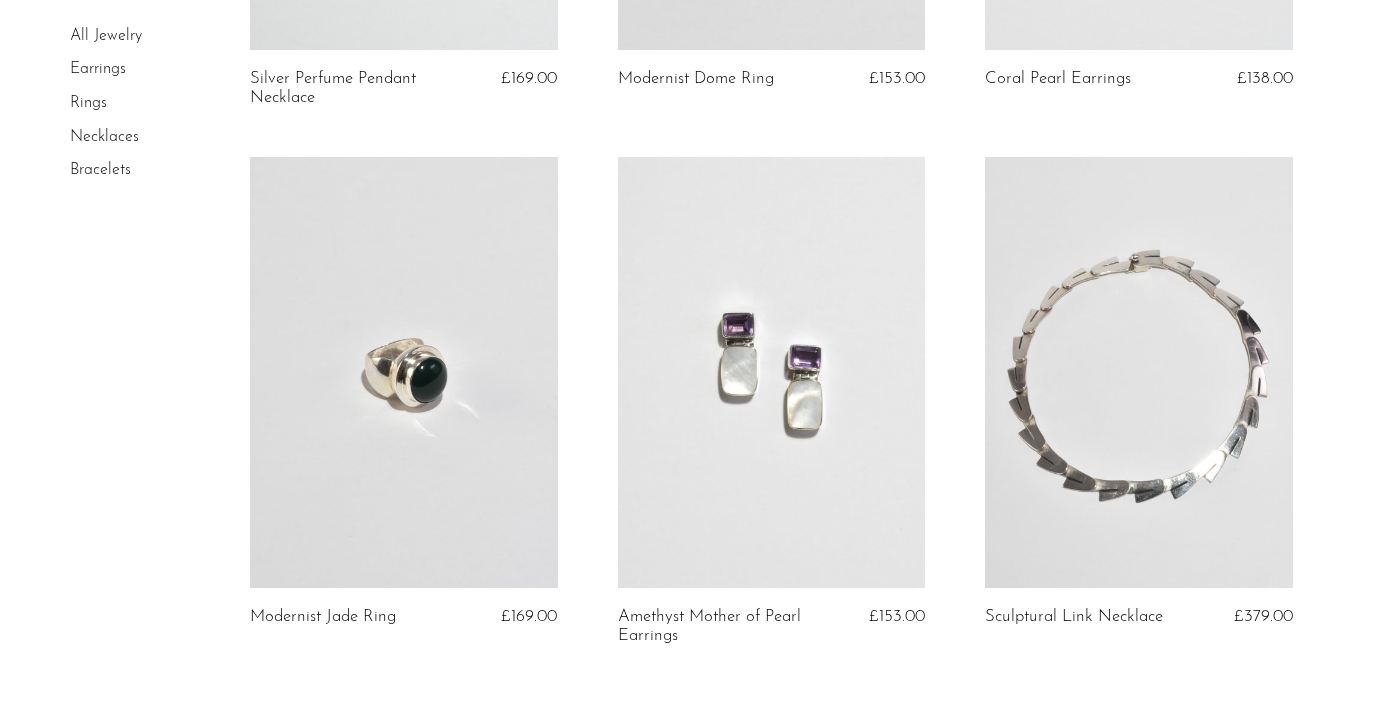scroll, scrollTop: 6340, scrollLeft: 0, axis: vertical 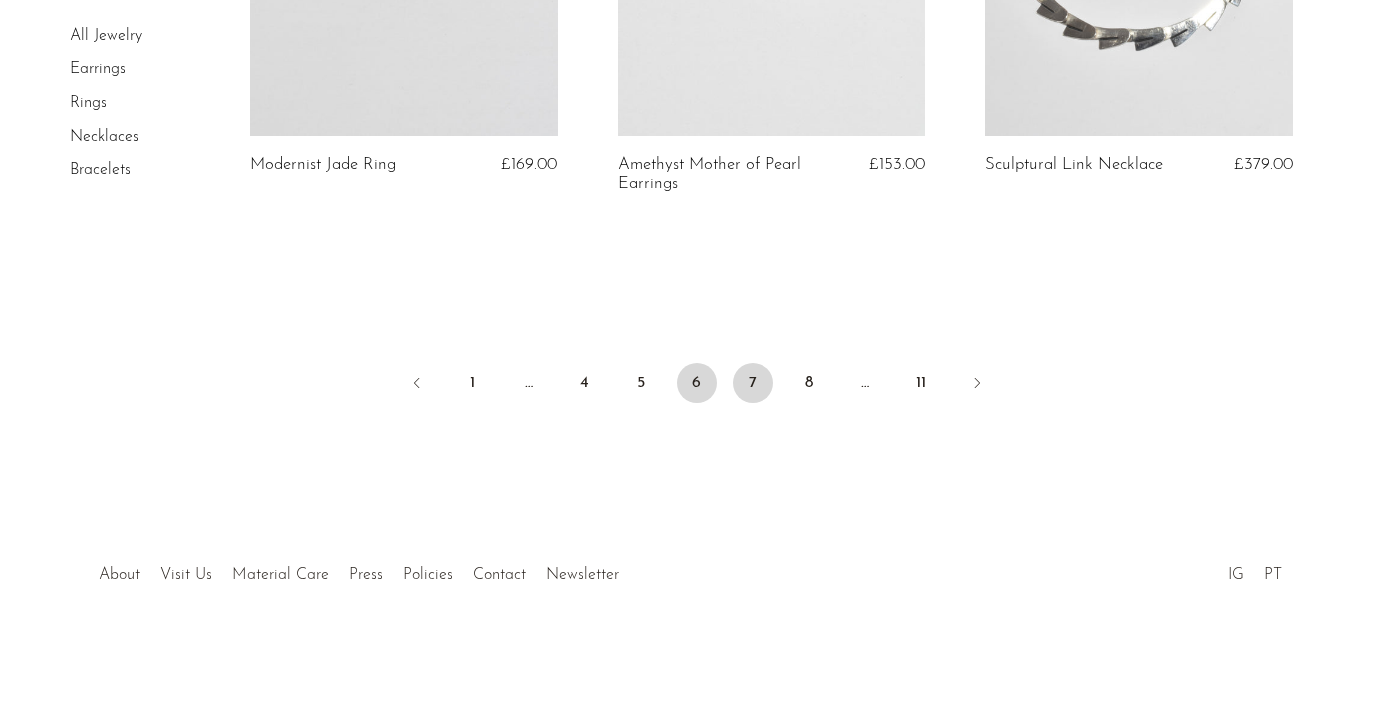 click on "7" at bounding box center (753, 383) 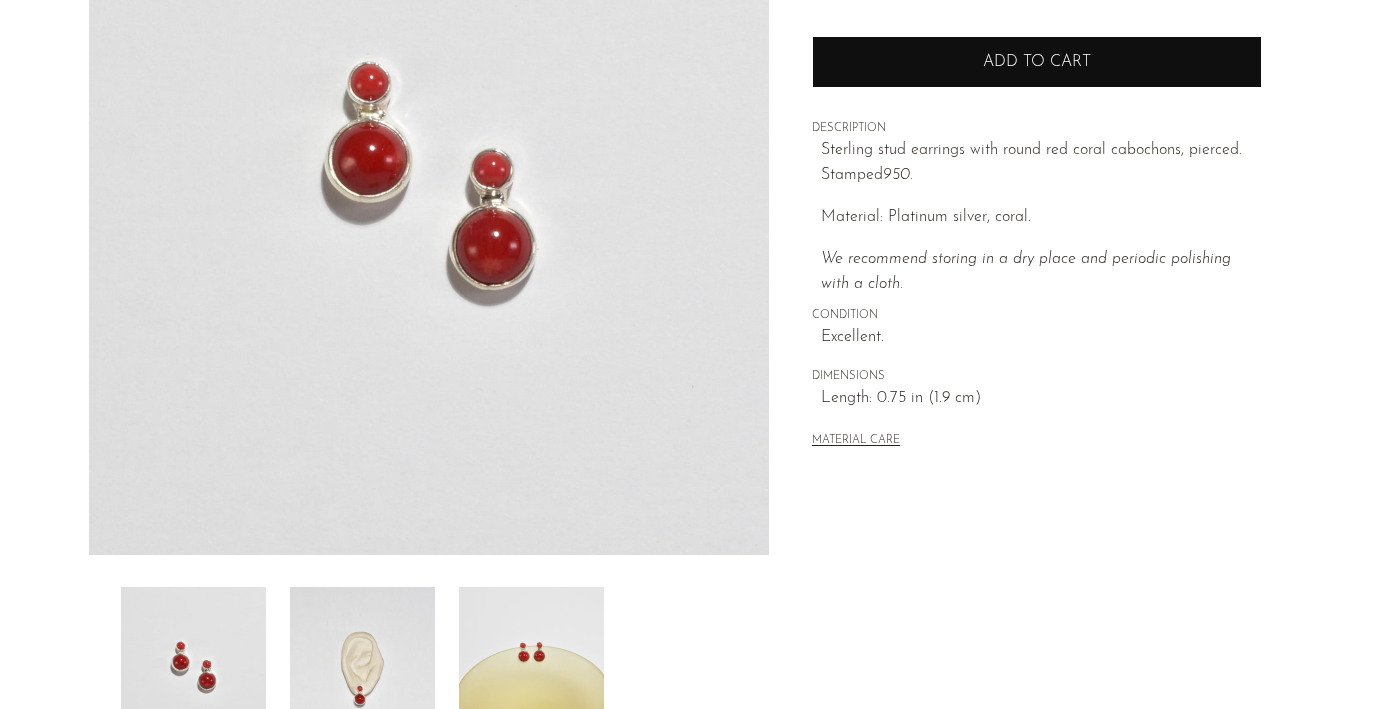 scroll, scrollTop: 288, scrollLeft: 0, axis: vertical 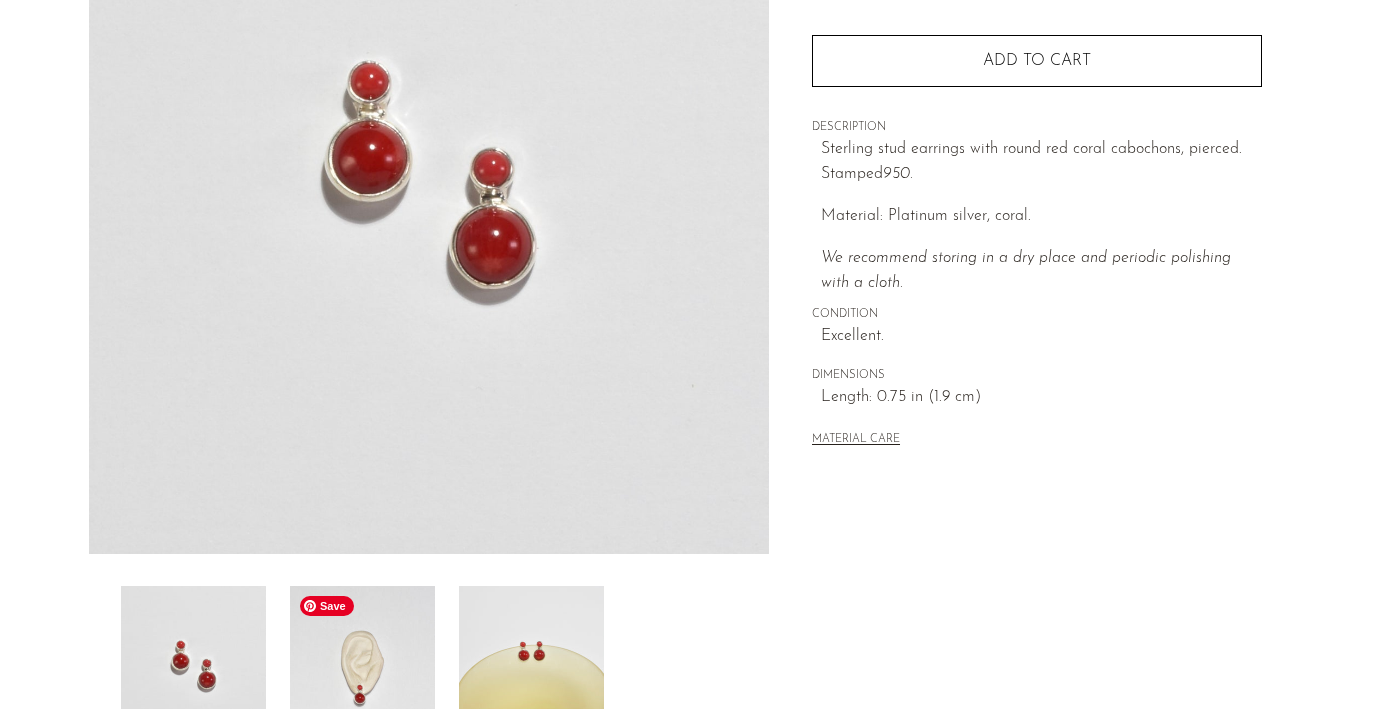 click at bounding box center (362, 666) 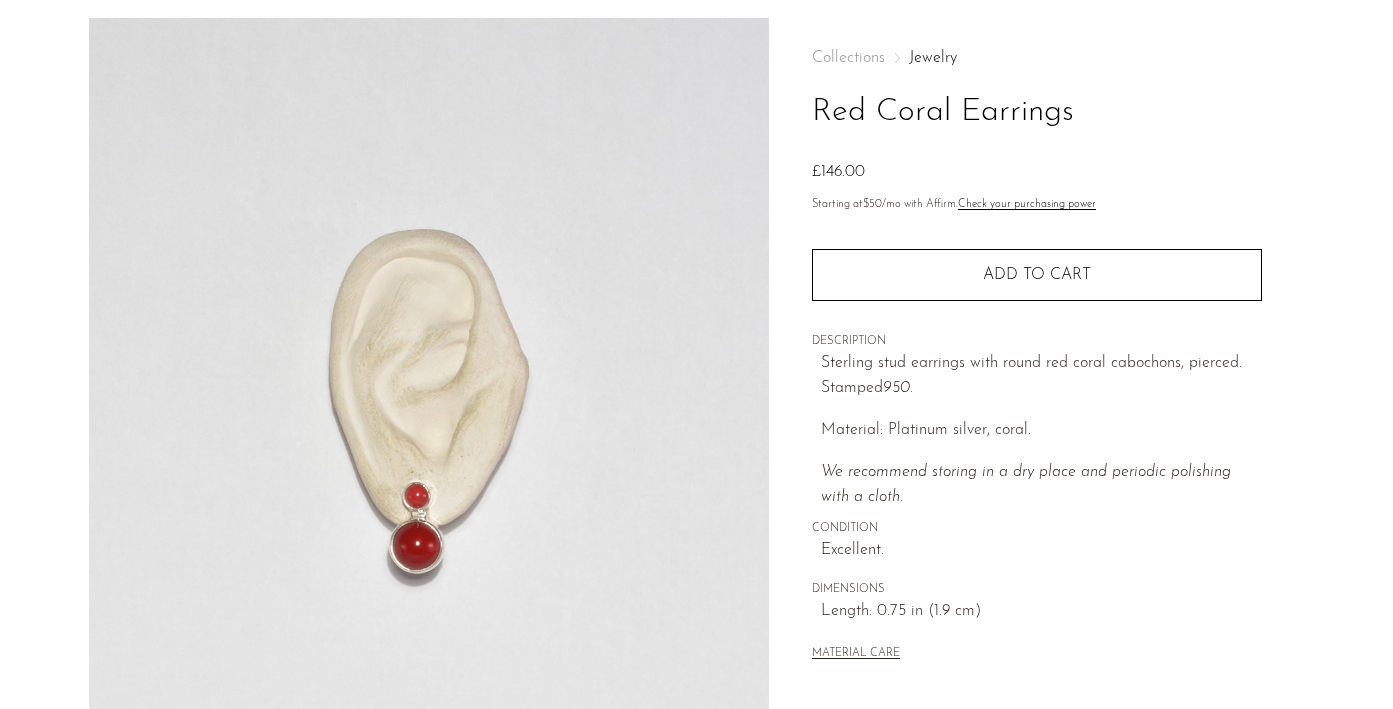 scroll, scrollTop: 0, scrollLeft: 0, axis: both 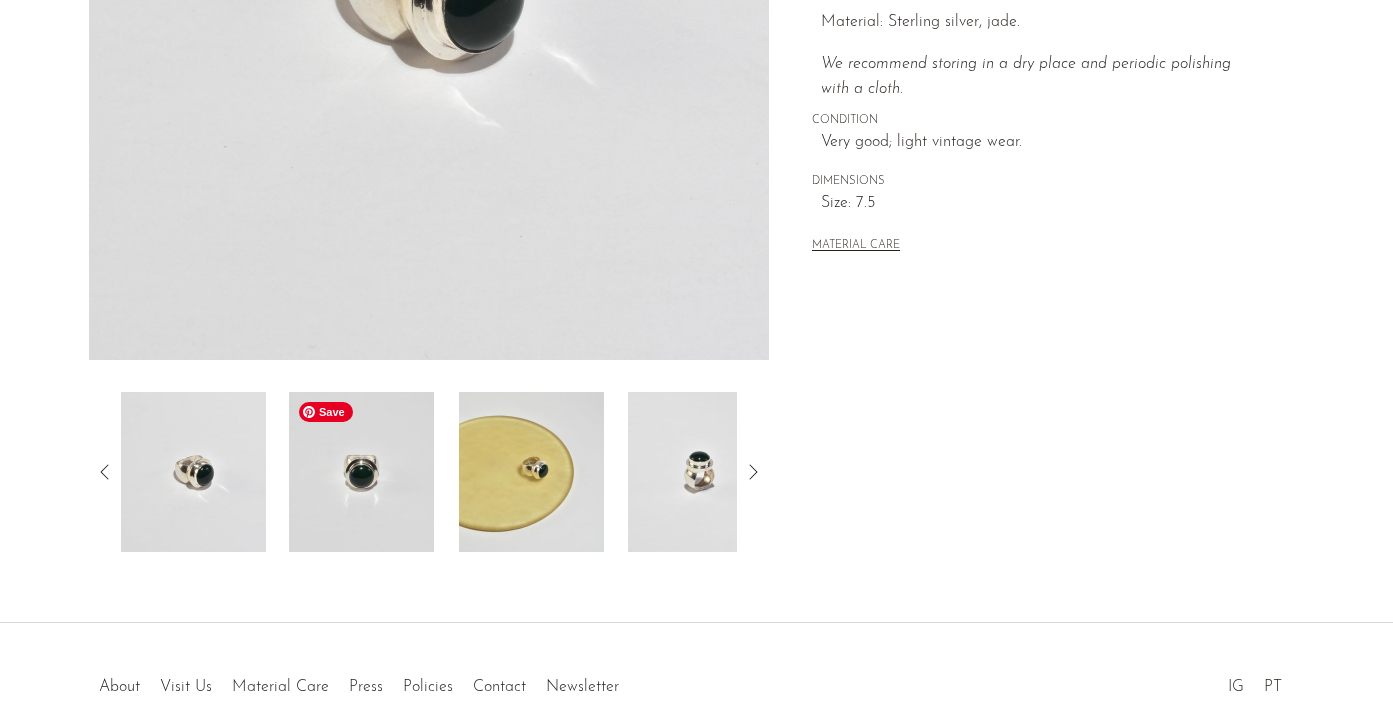 click at bounding box center [361, 472] 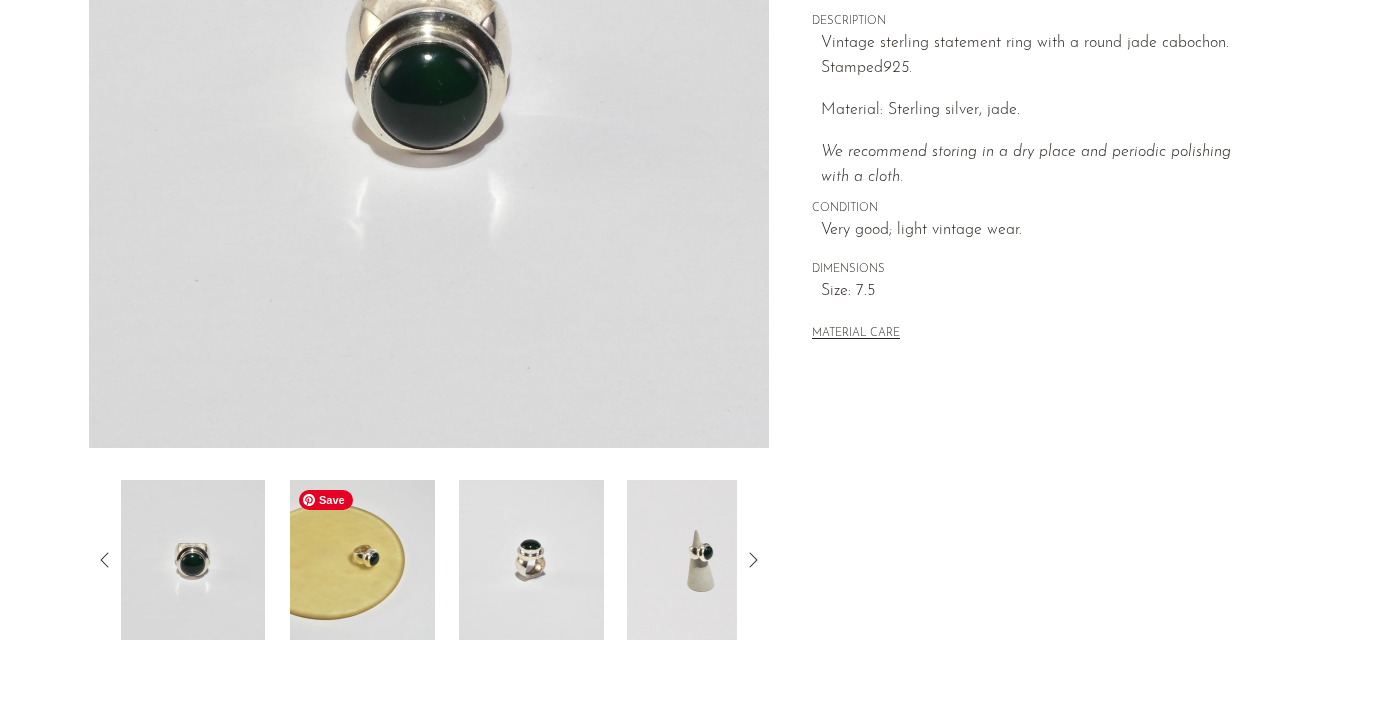 scroll, scrollTop: 451, scrollLeft: 0, axis: vertical 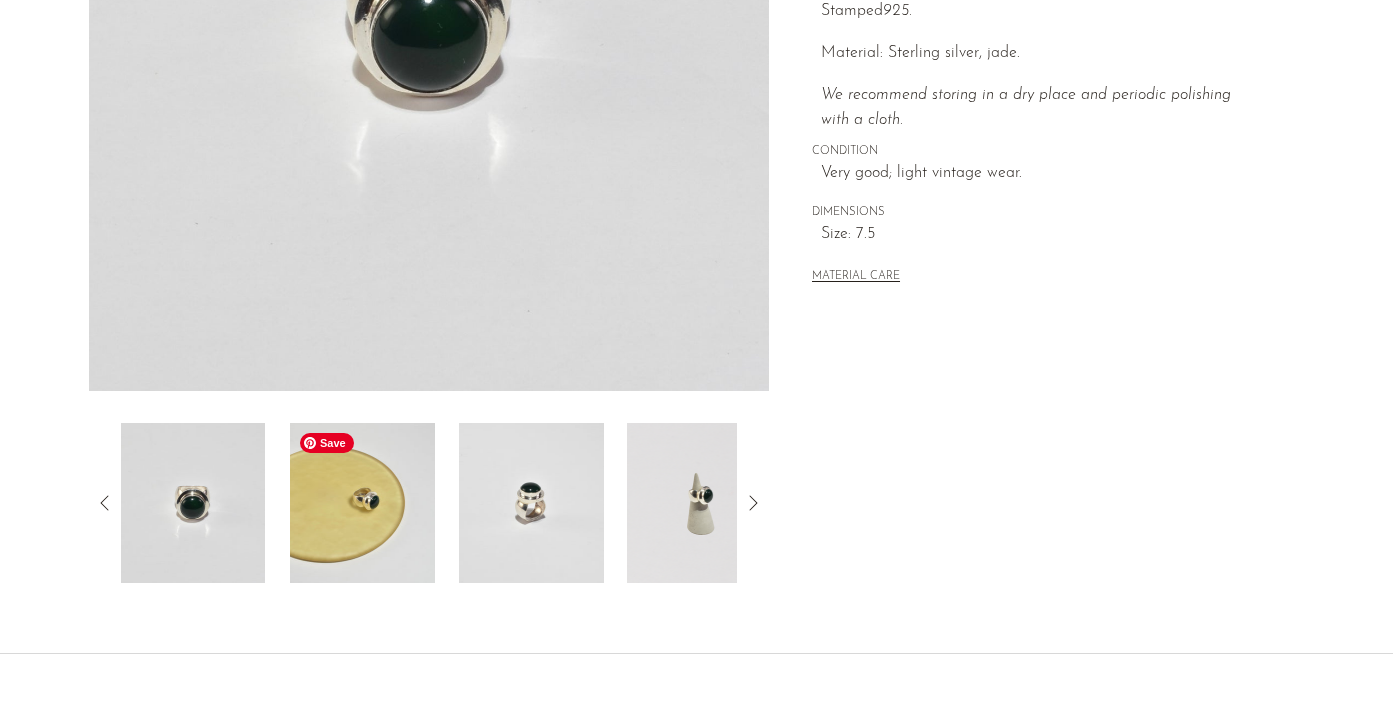 click at bounding box center [362, 503] 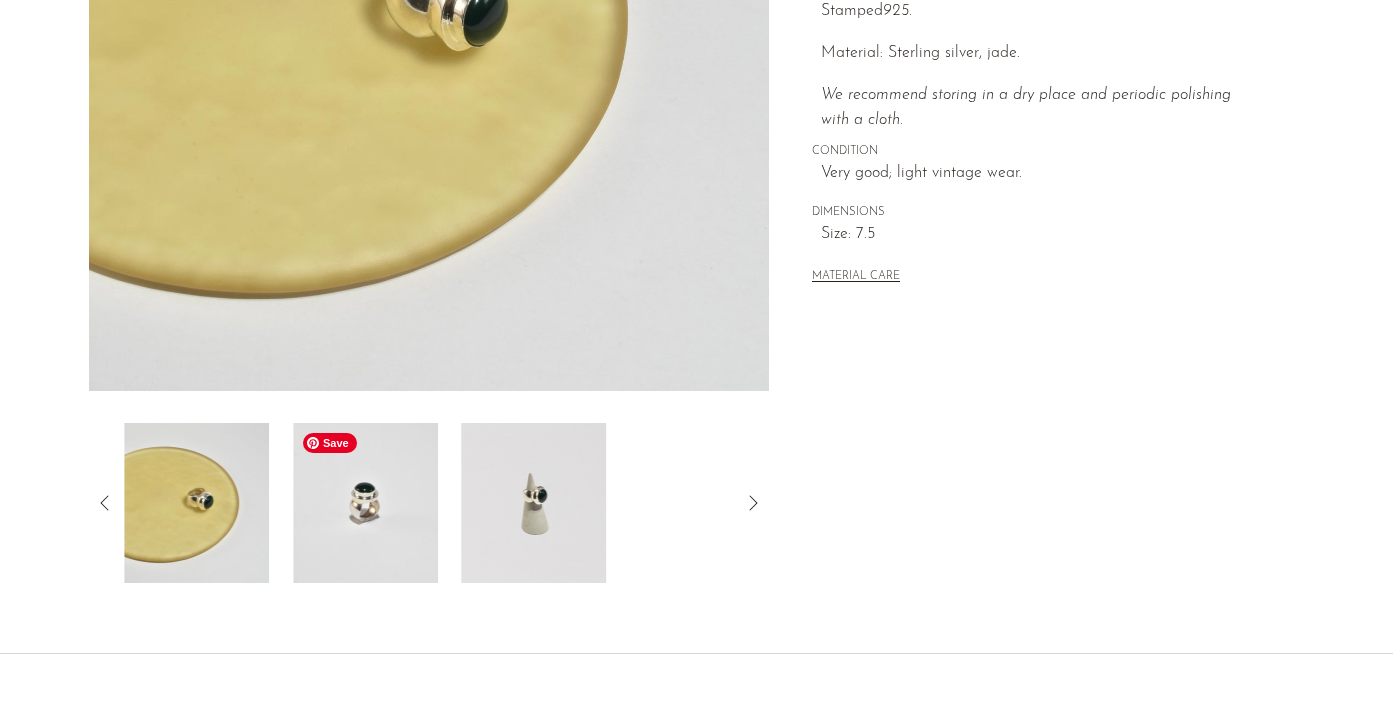click at bounding box center (365, 503) 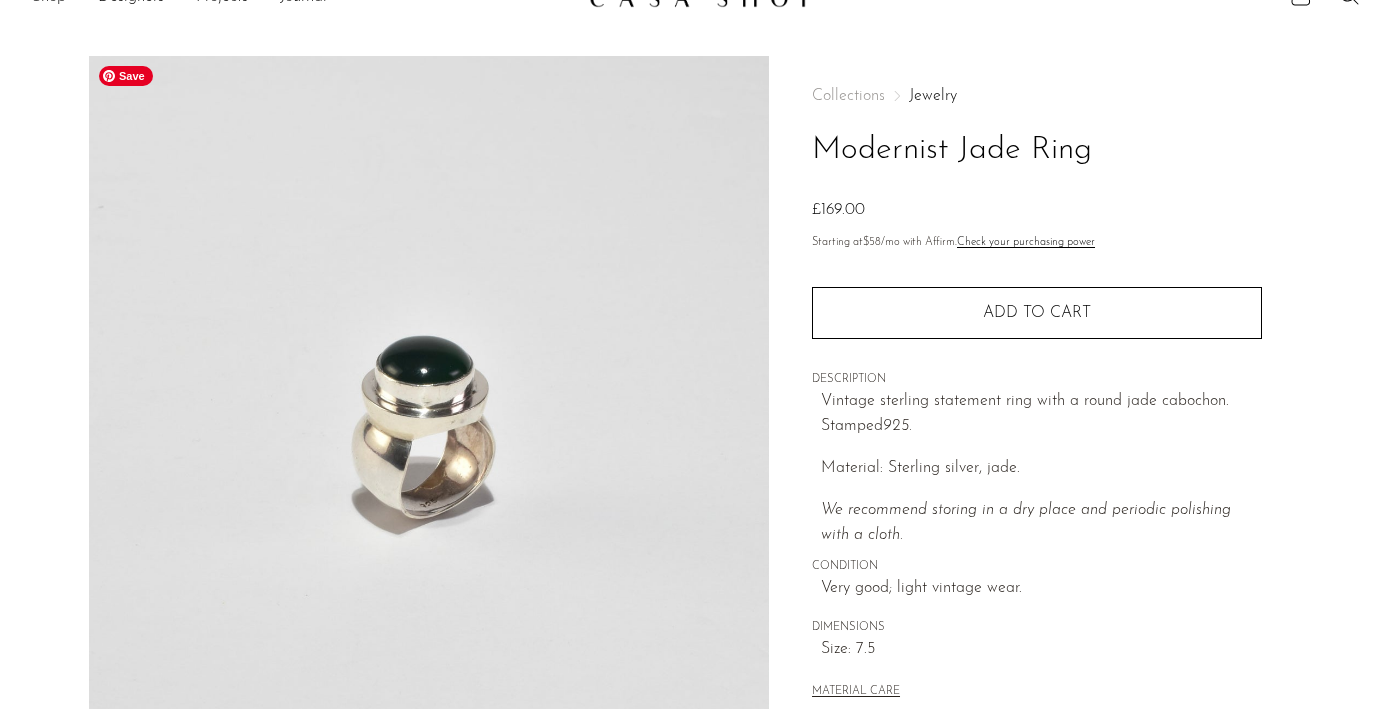 scroll, scrollTop: 0, scrollLeft: 0, axis: both 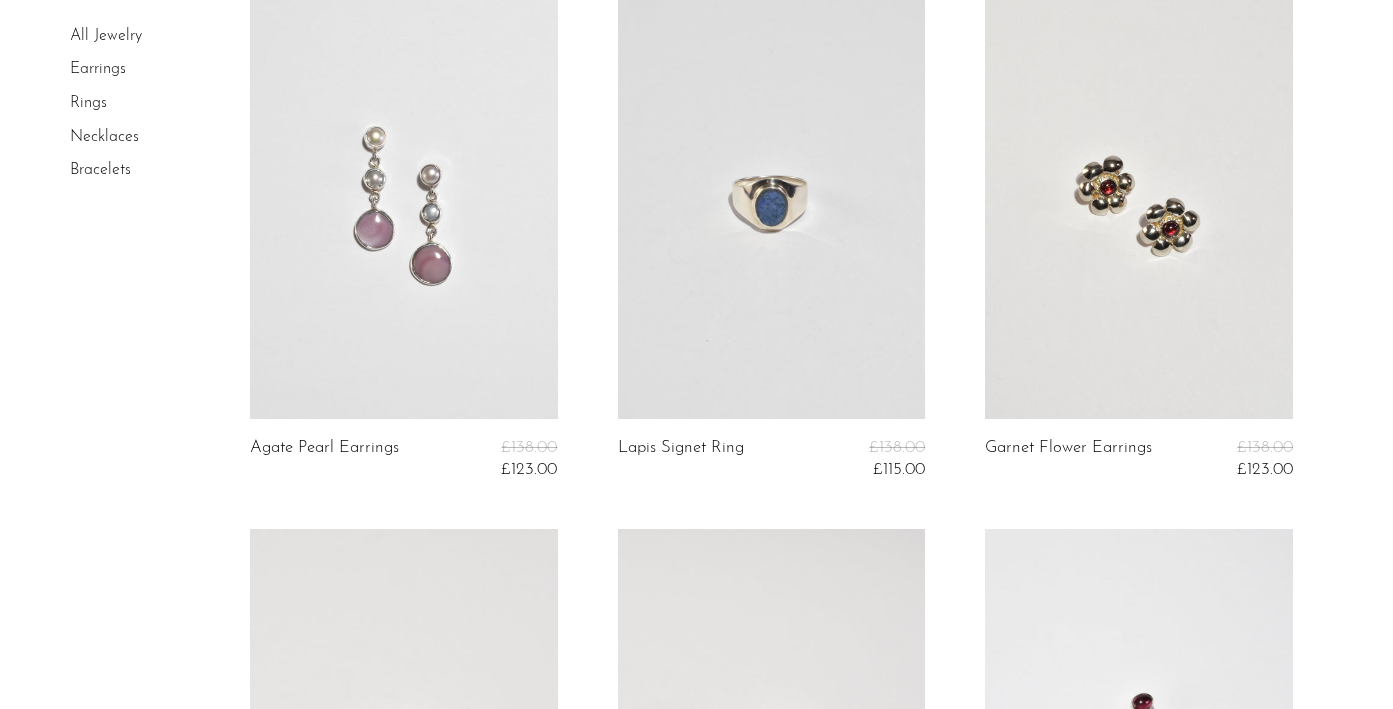click at bounding box center (772, 203) 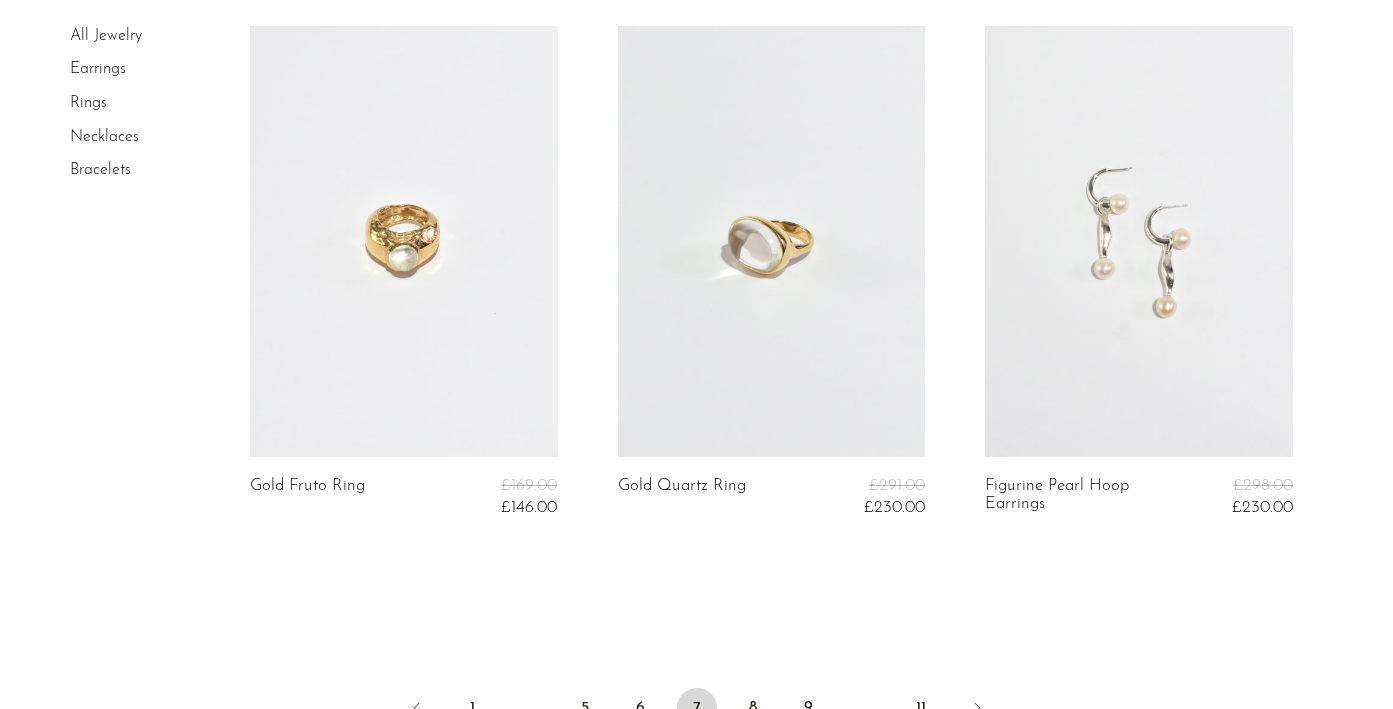 scroll, scrollTop: 6395, scrollLeft: 0, axis: vertical 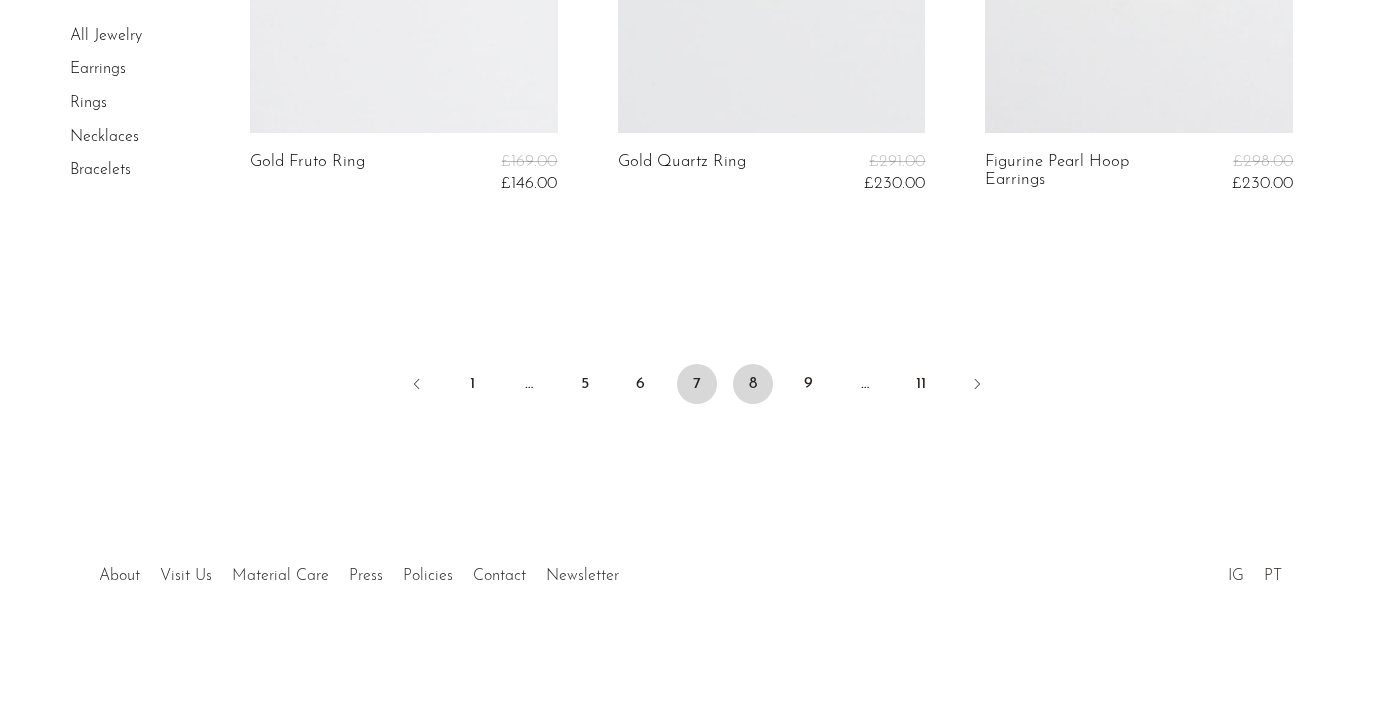 click on "8" at bounding box center (753, 384) 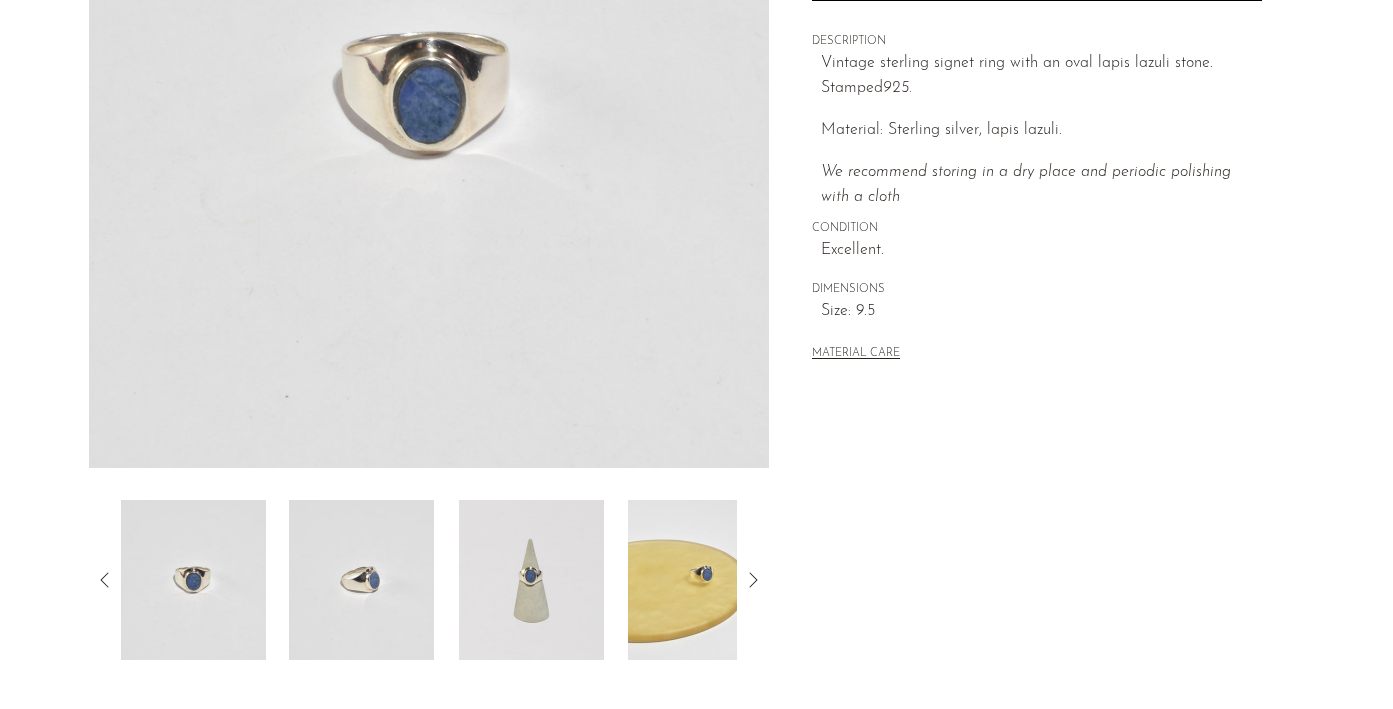 scroll, scrollTop: 382, scrollLeft: 0, axis: vertical 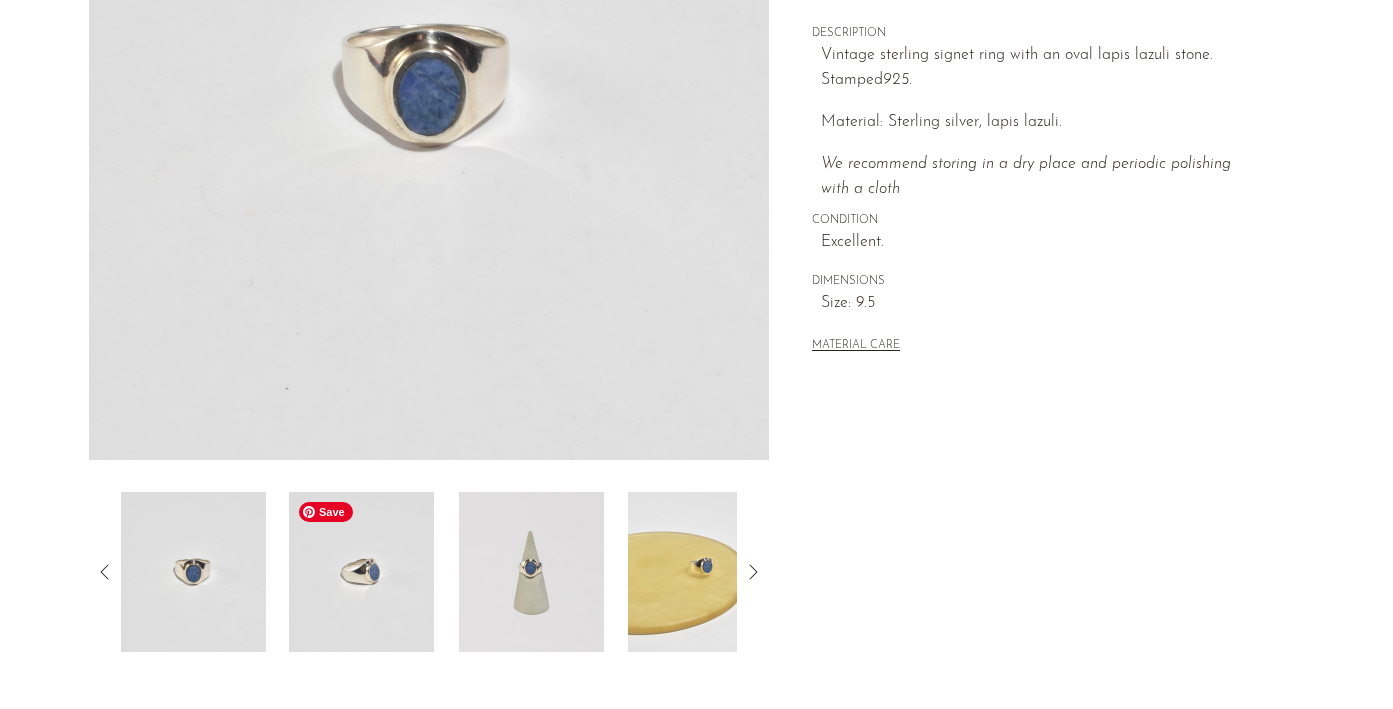 click at bounding box center (361, 572) 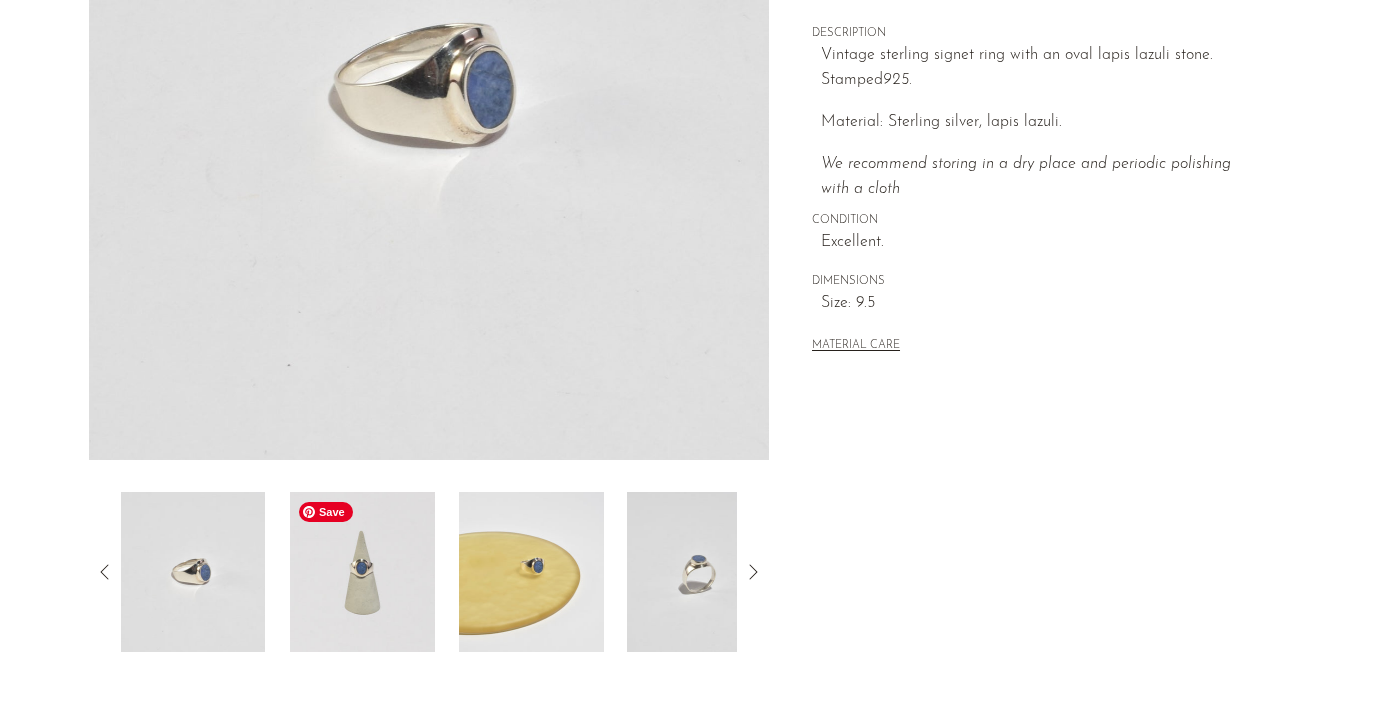 click at bounding box center (362, 572) 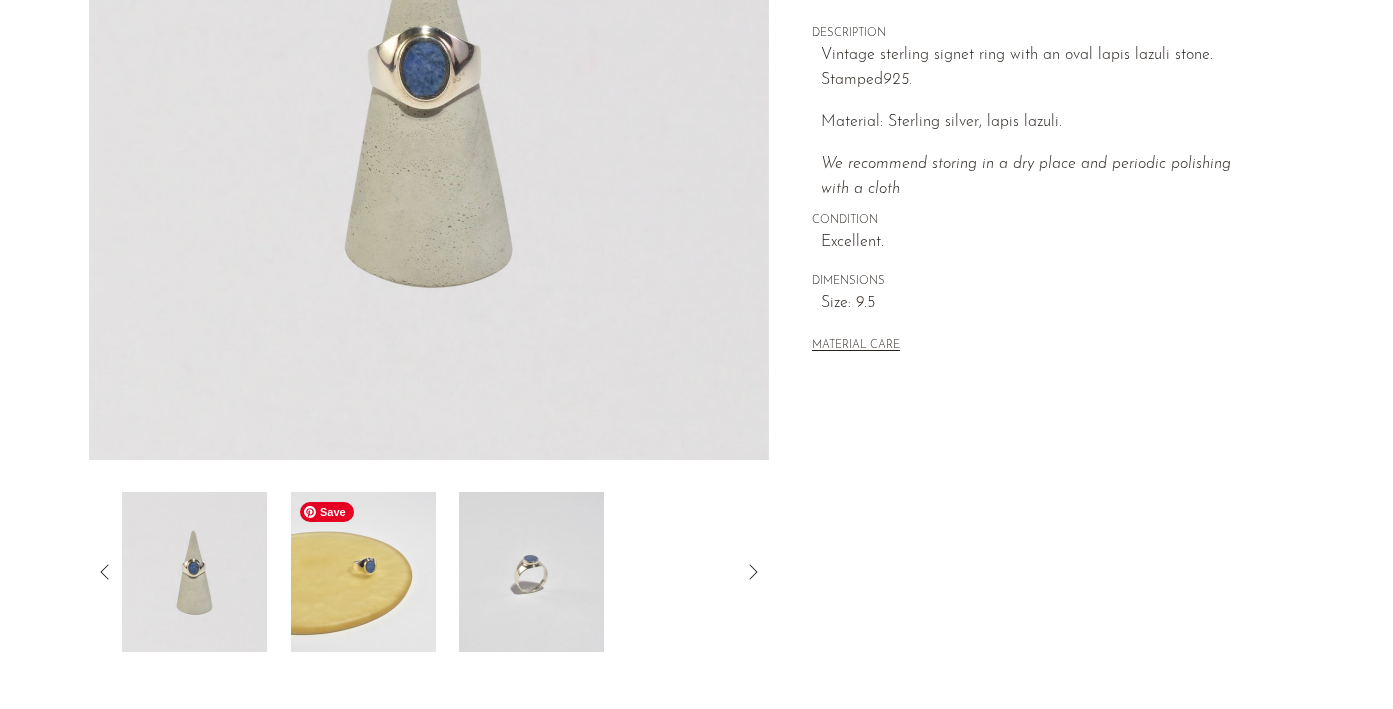 click at bounding box center (363, 572) 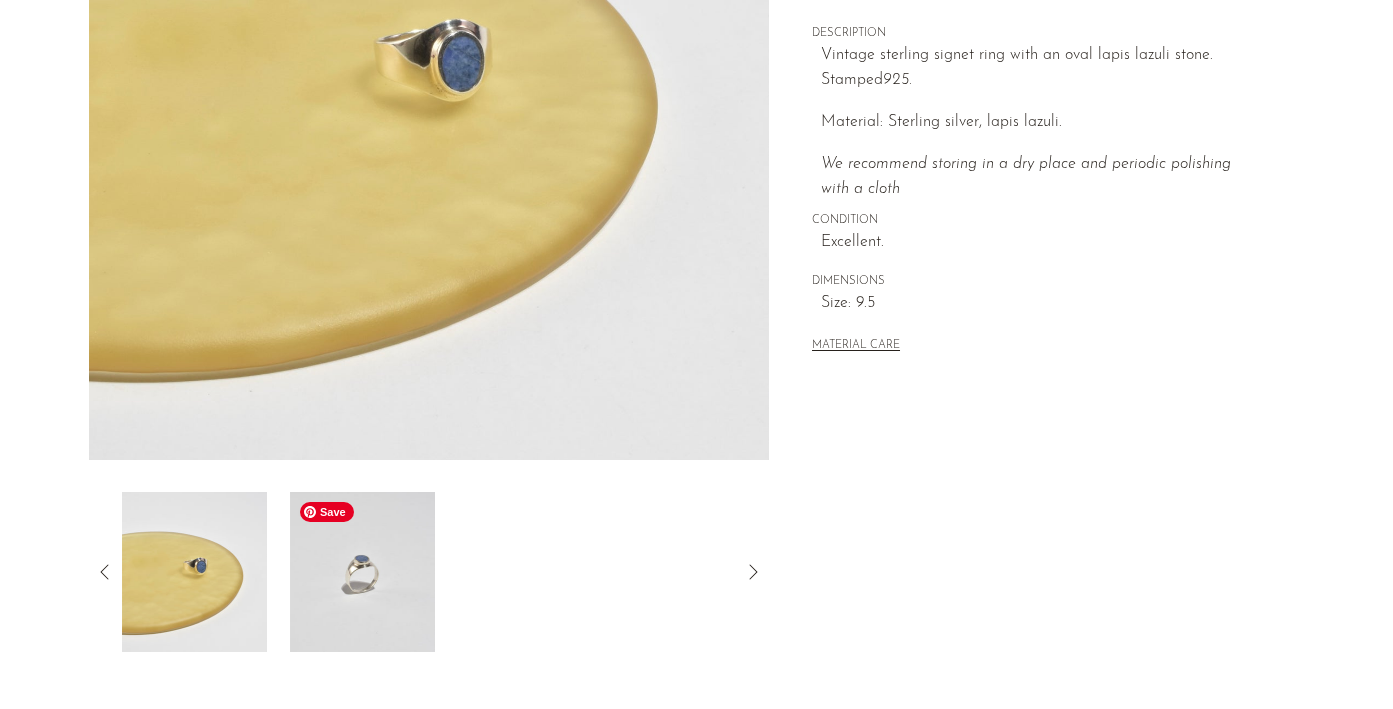click at bounding box center (363, 572) 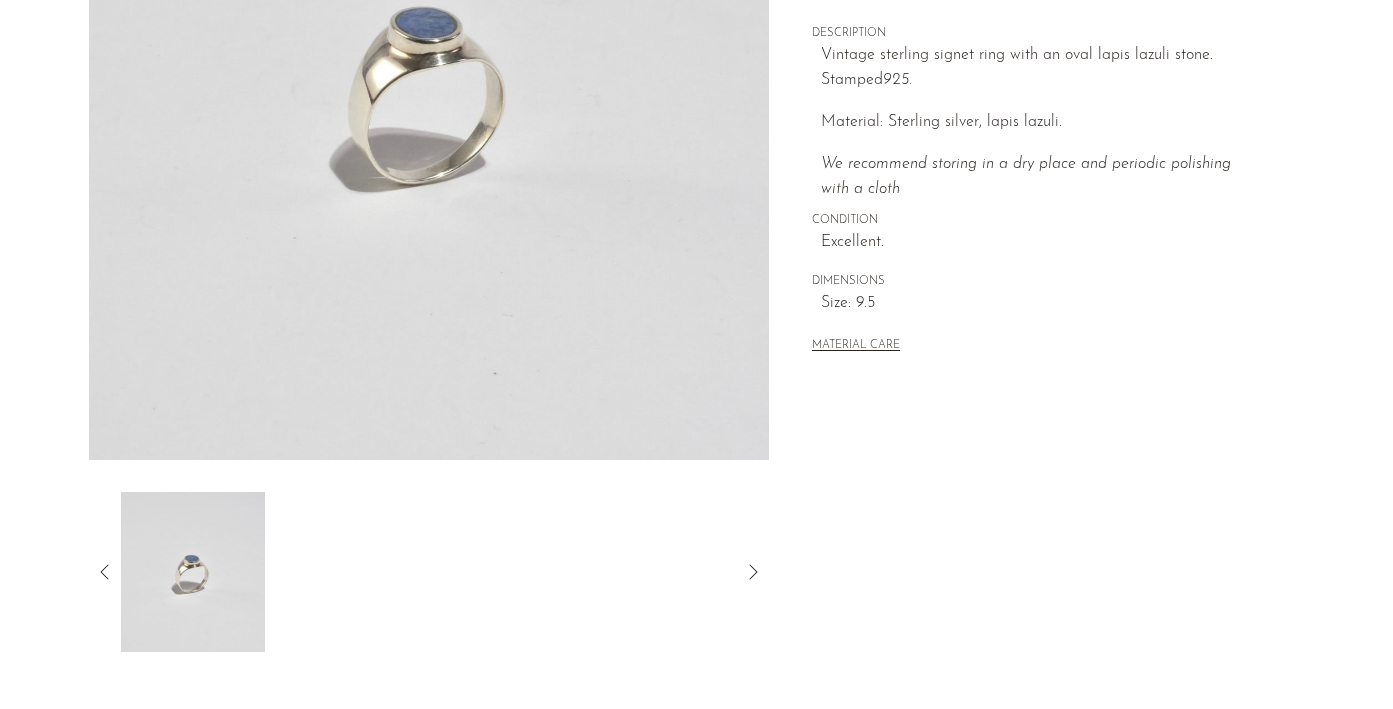 click 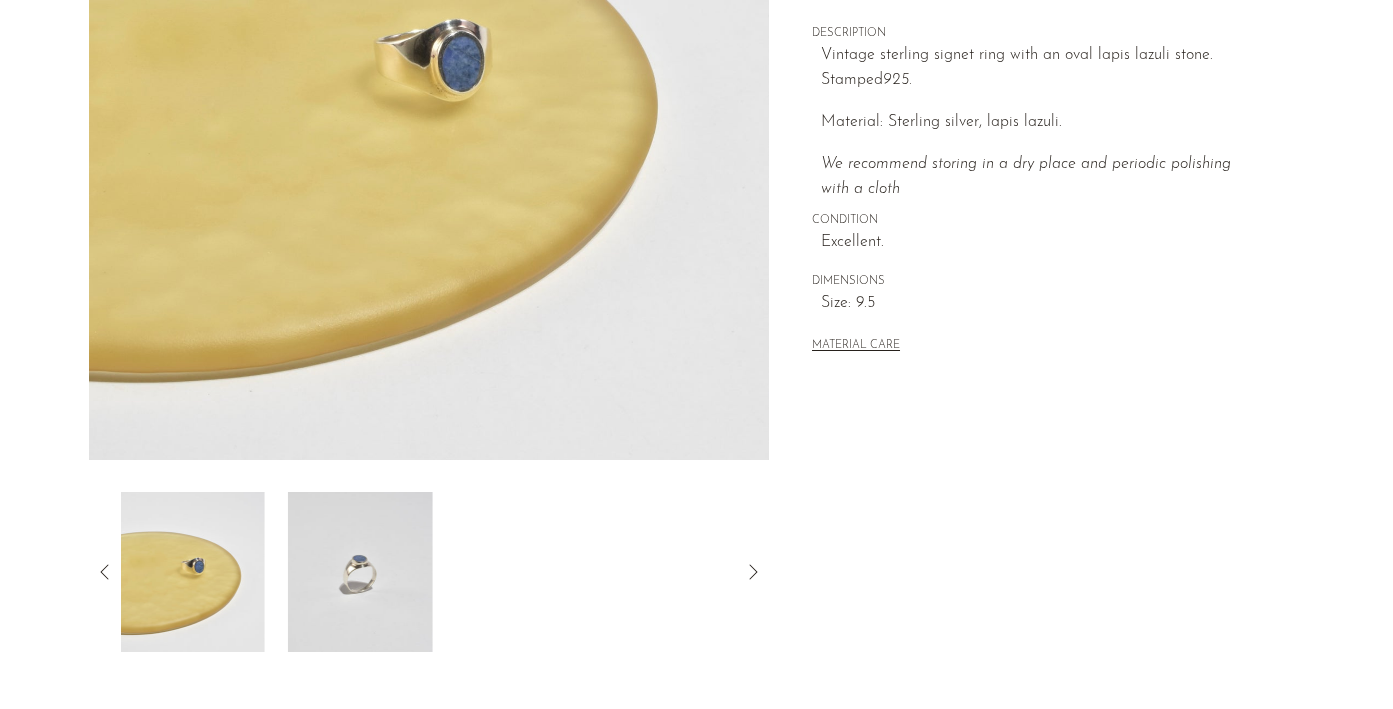 click 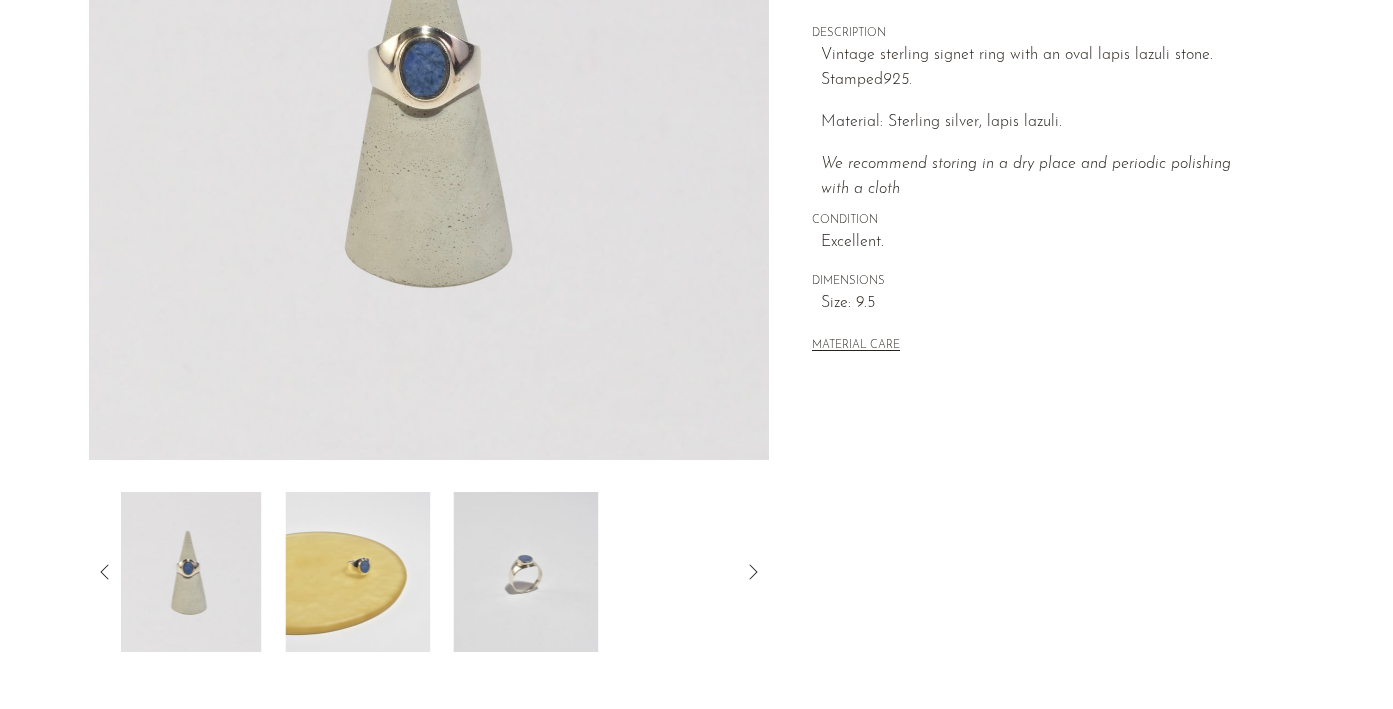 click 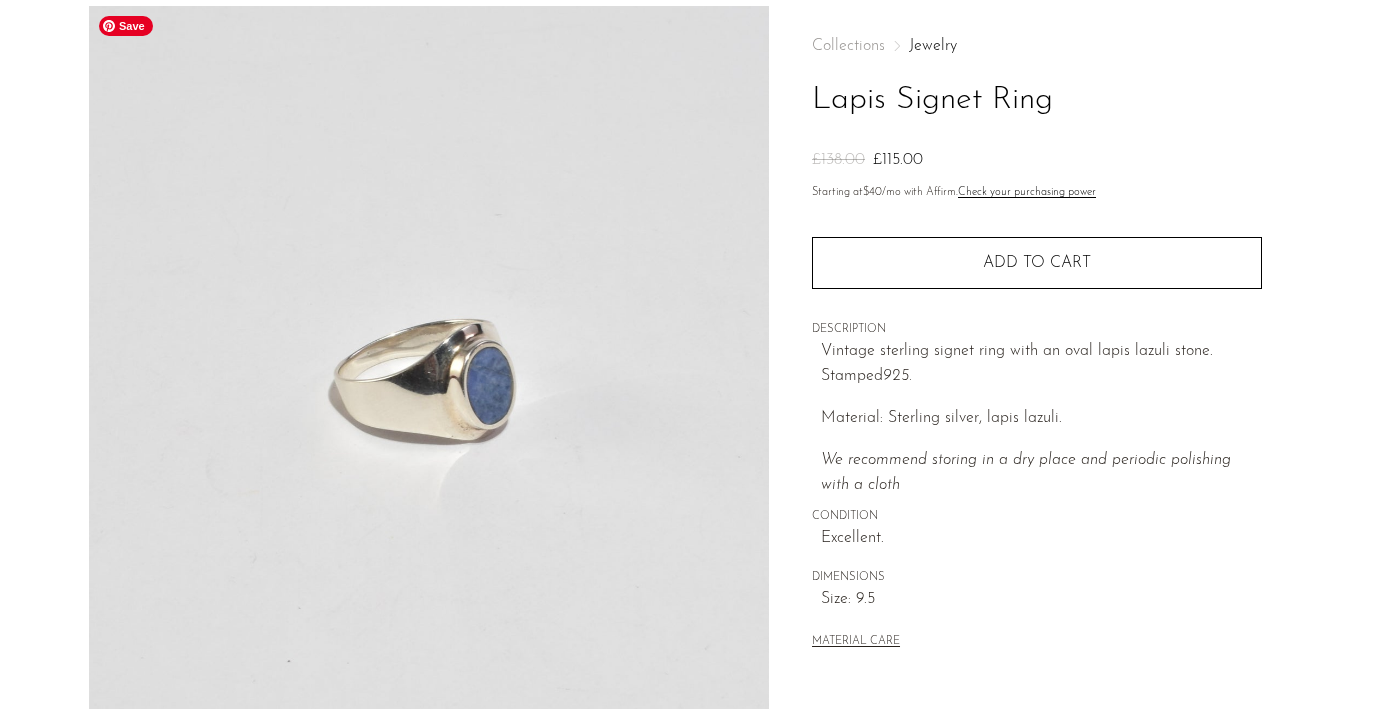 scroll, scrollTop: 0, scrollLeft: 0, axis: both 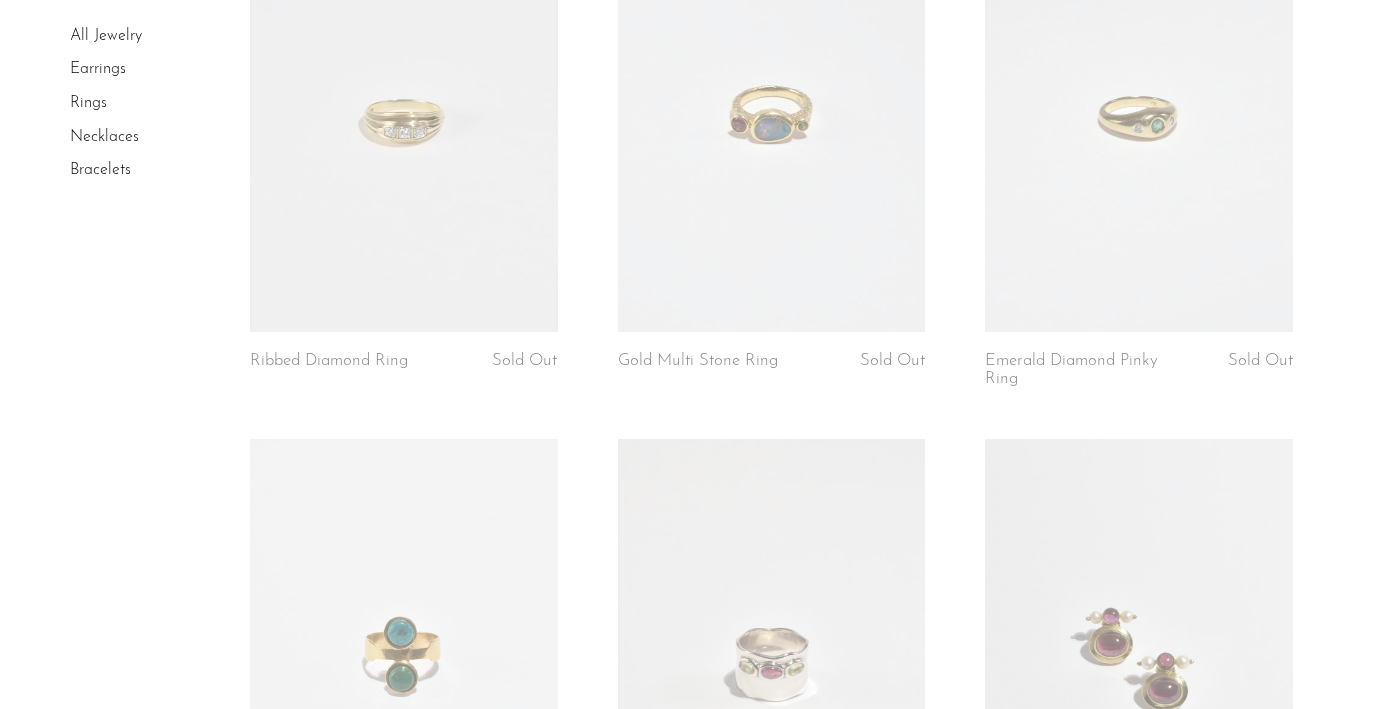 click at bounding box center [404, 116] 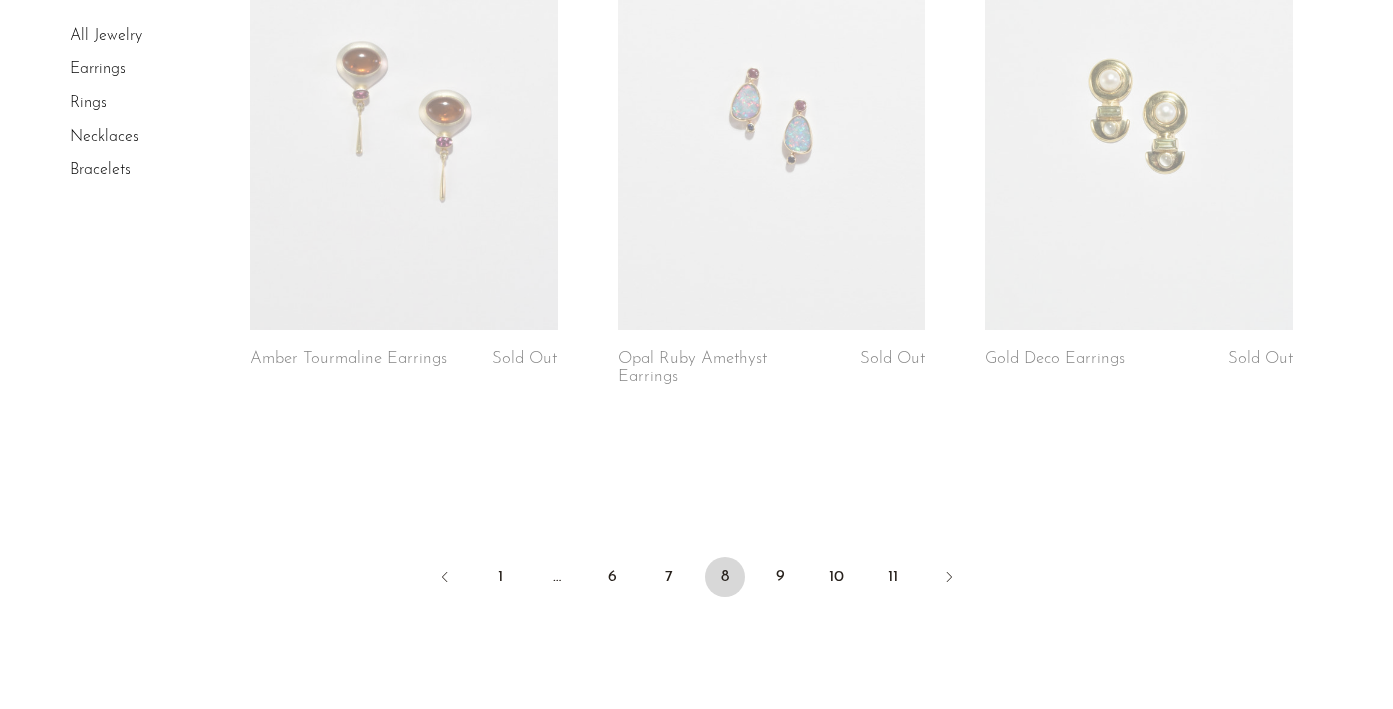scroll, scrollTop: 6294, scrollLeft: 0, axis: vertical 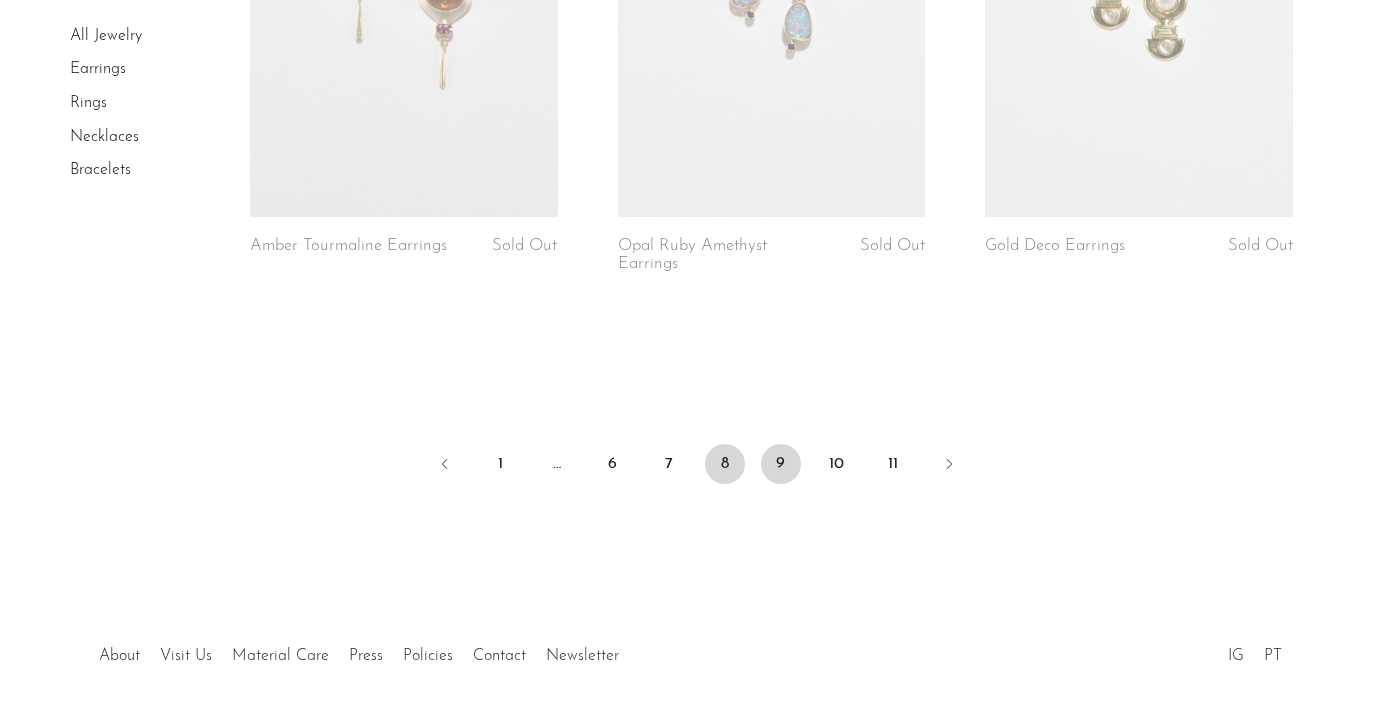 click on "9" at bounding box center [781, 464] 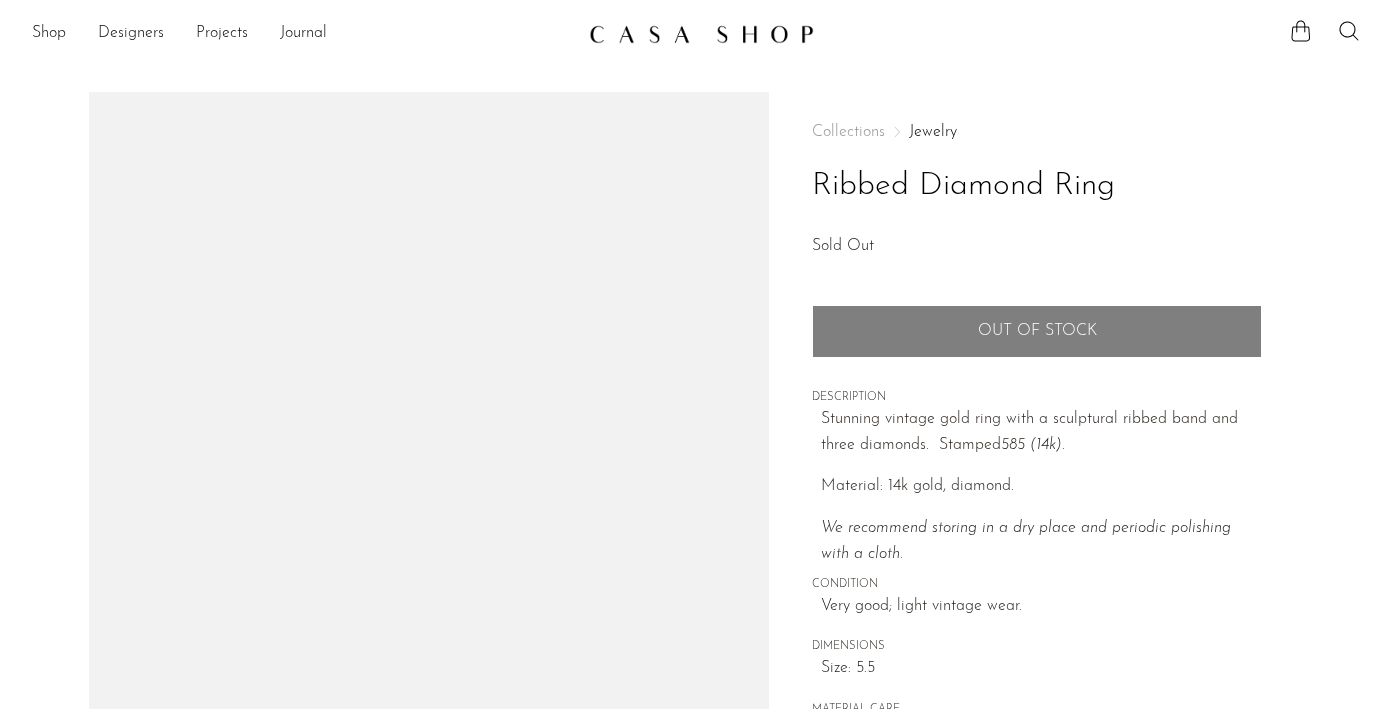 scroll, scrollTop: 0, scrollLeft: 0, axis: both 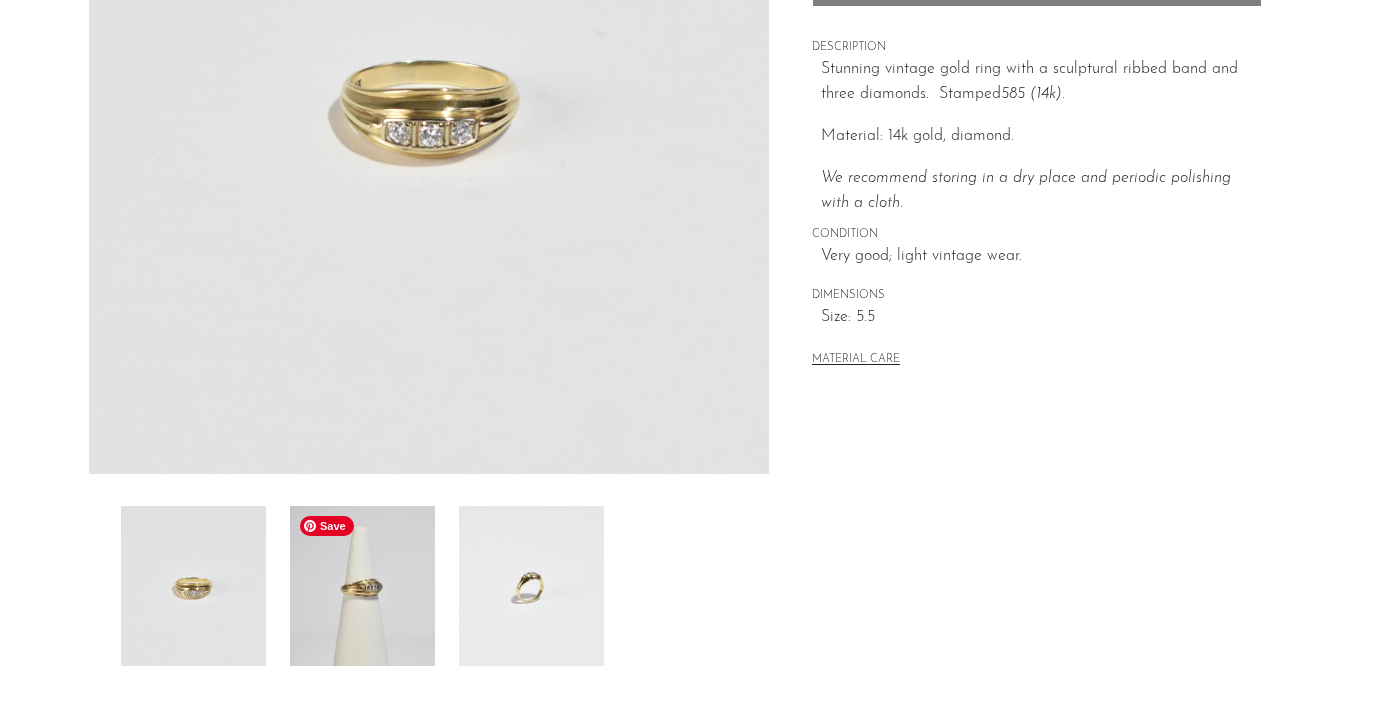 click at bounding box center (362, 586) 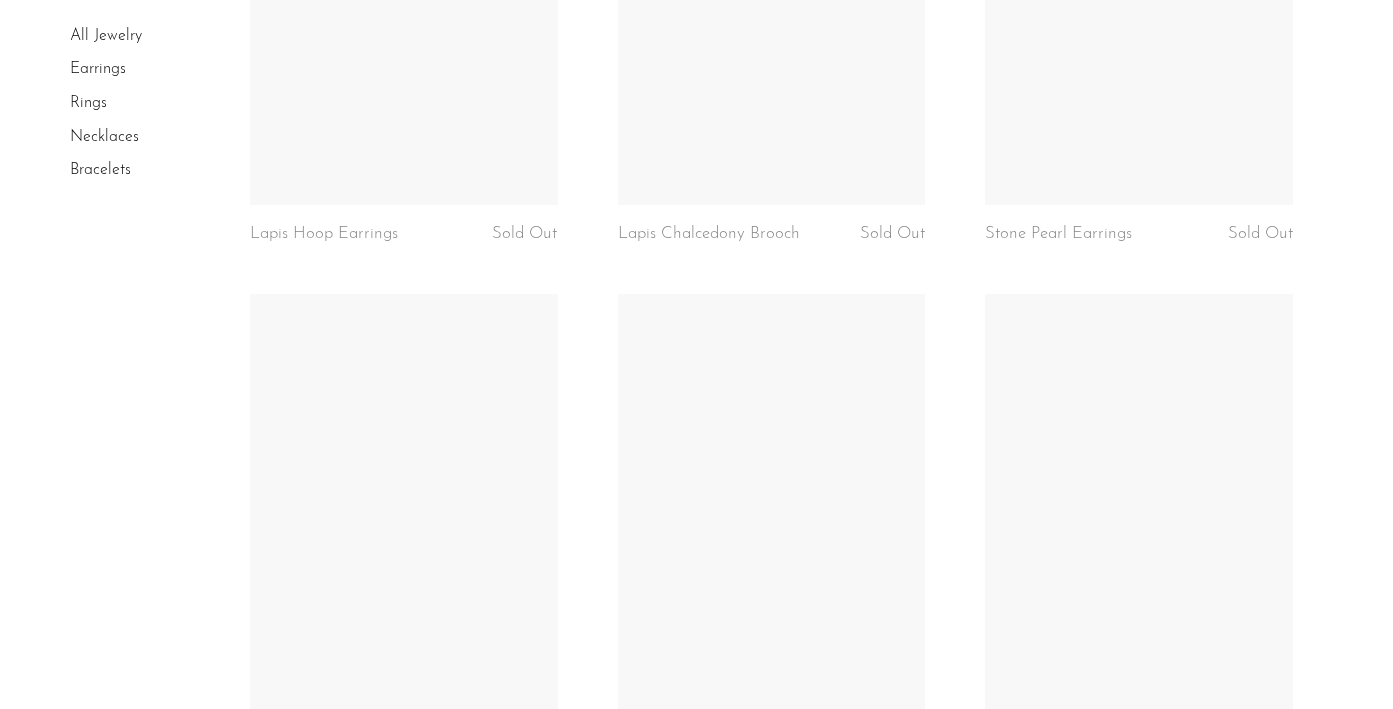 scroll, scrollTop: 6191, scrollLeft: 0, axis: vertical 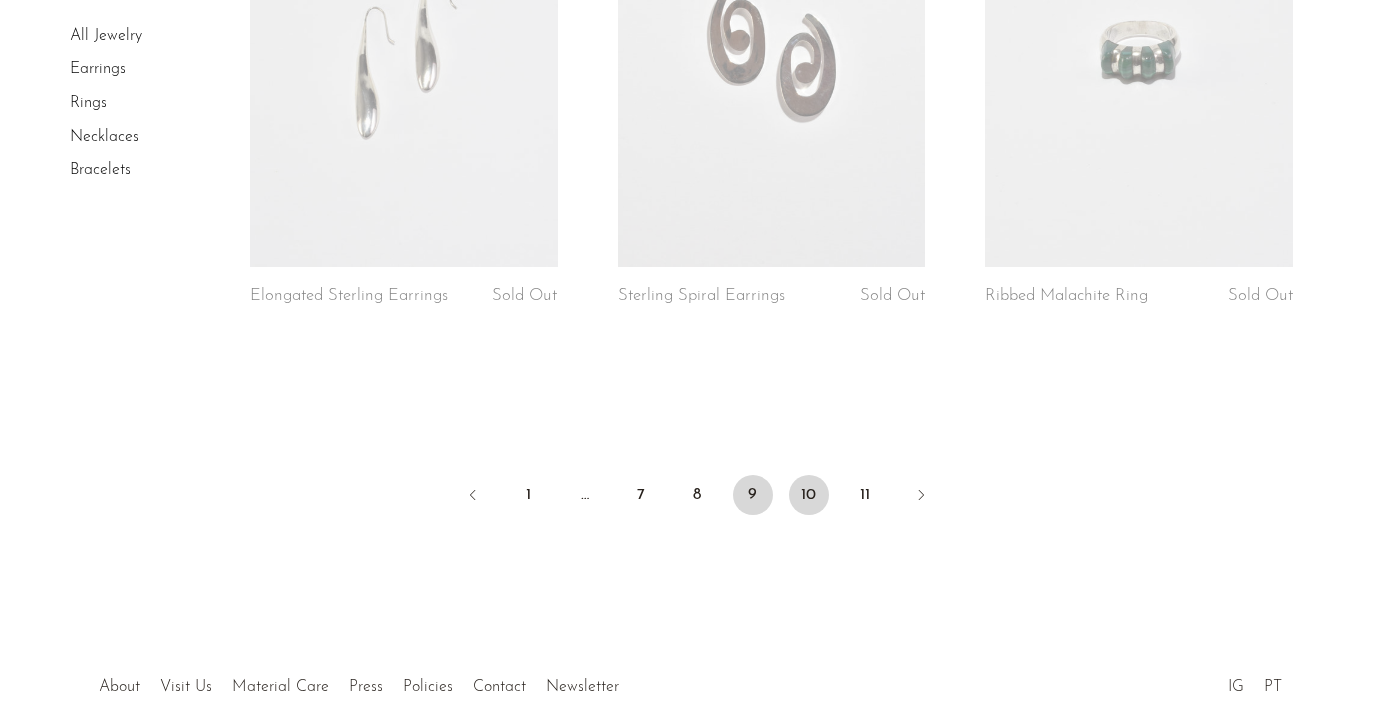 click on "10" at bounding box center [809, 495] 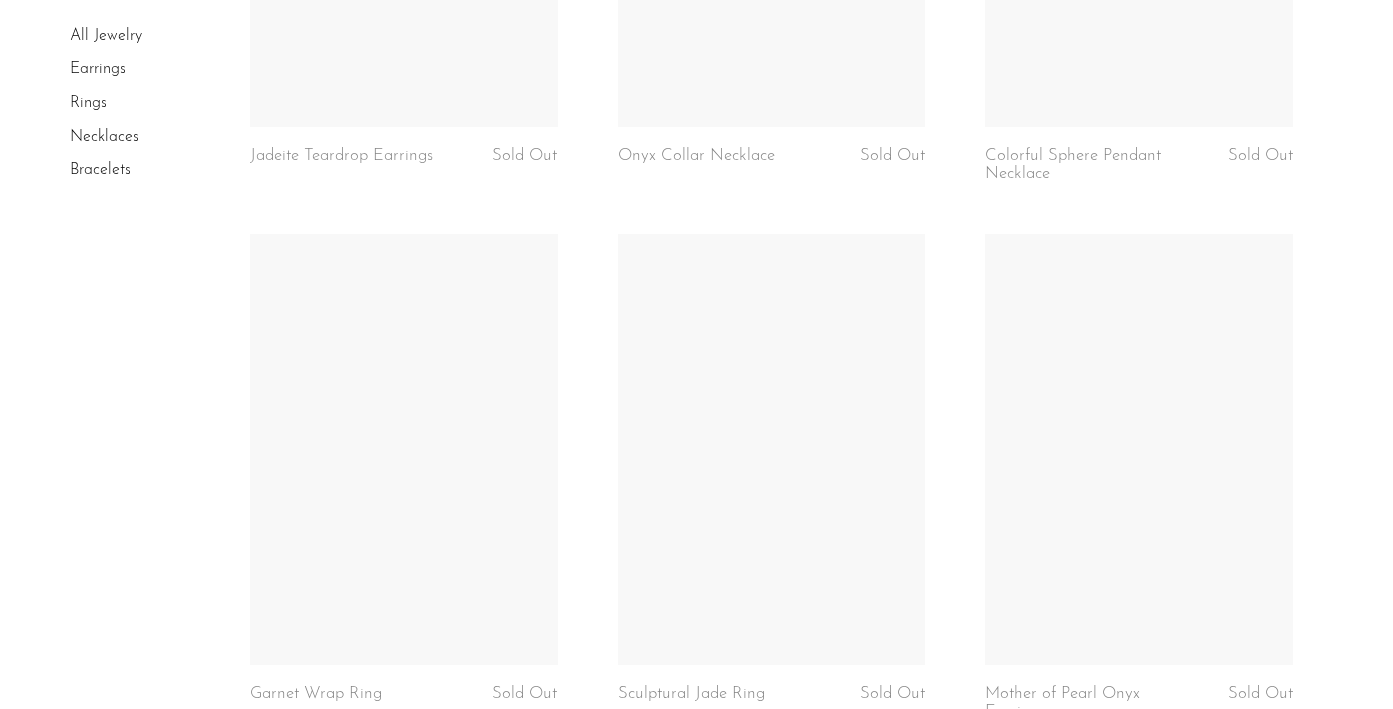 scroll, scrollTop: 3918, scrollLeft: 0, axis: vertical 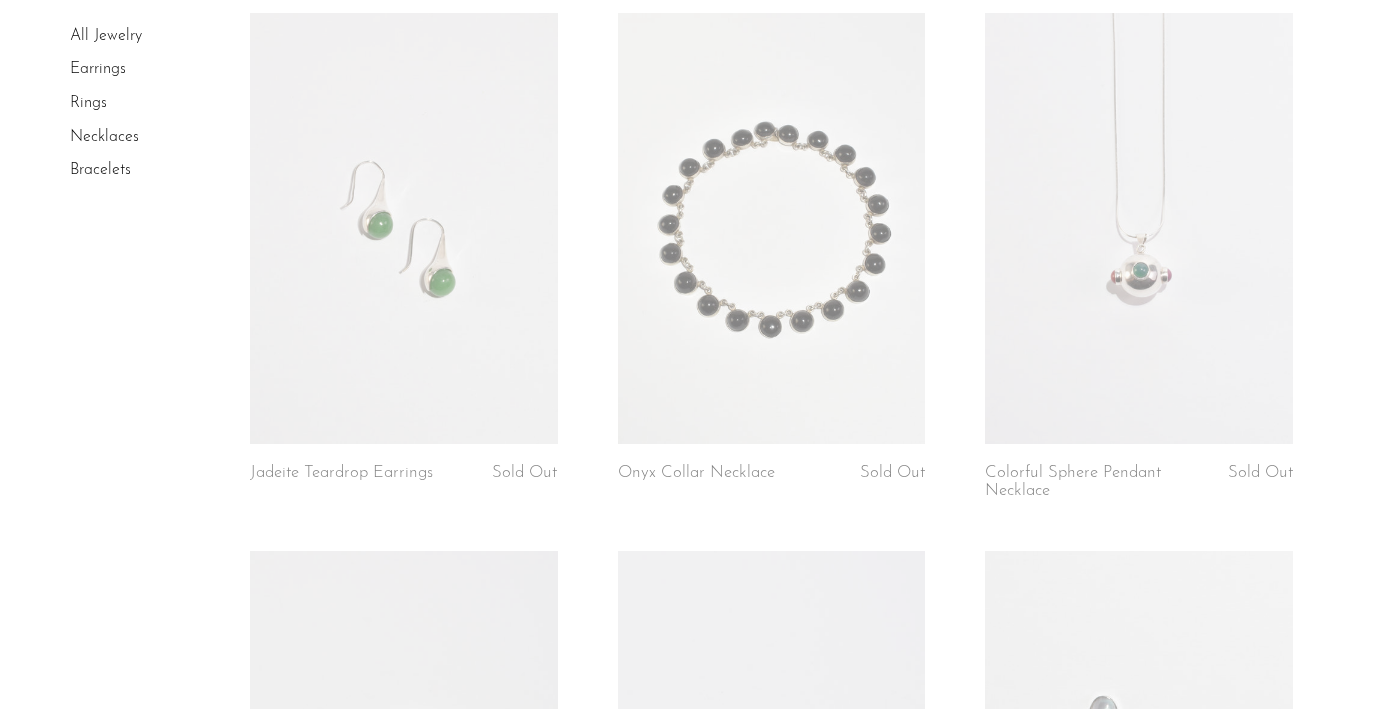 click at bounding box center [772, 228] 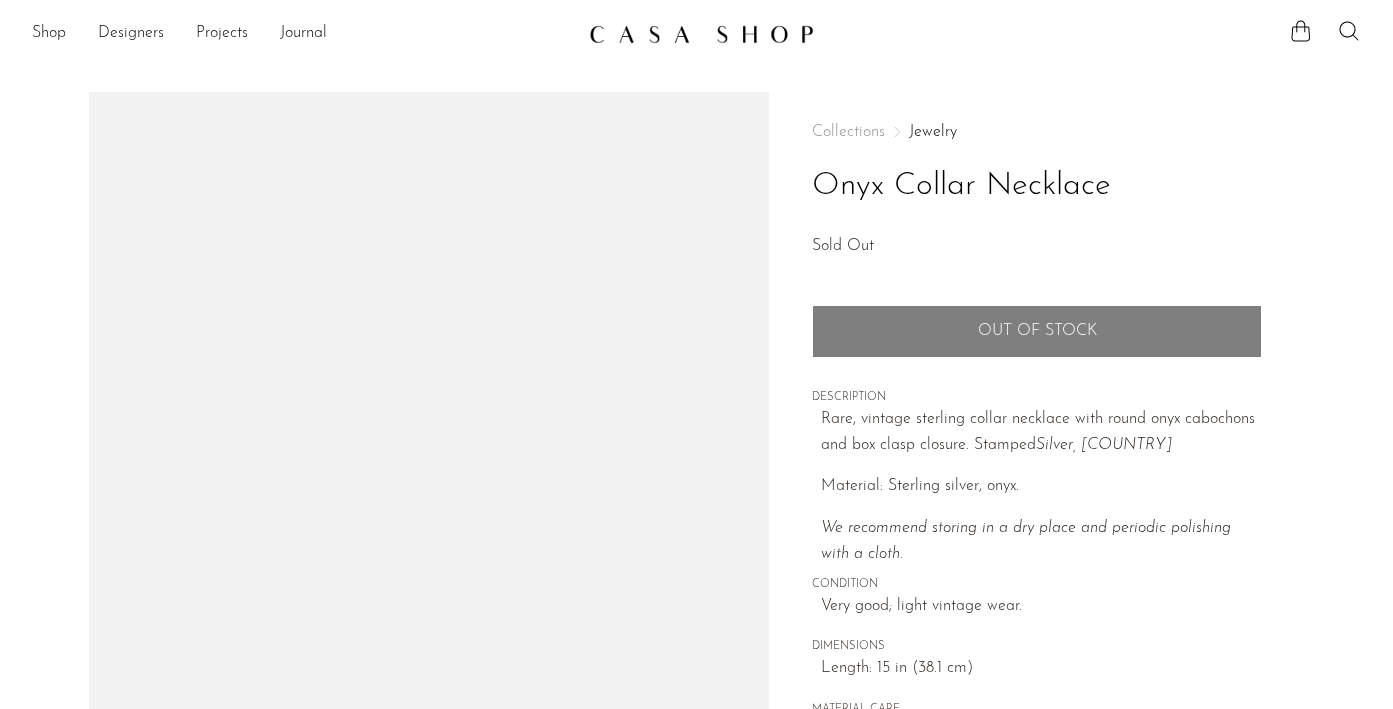 scroll, scrollTop: 0, scrollLeft: 0, axis: both 